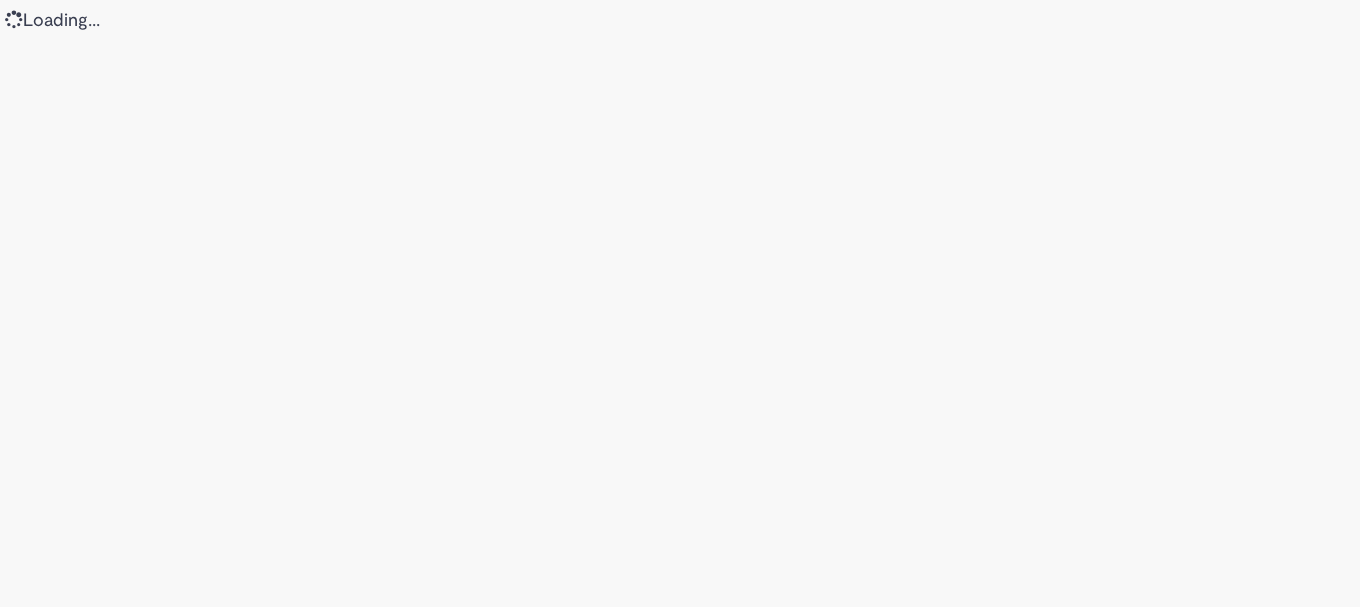 scroll, scrollTop: 0, scrollLeft: 0, axis: both 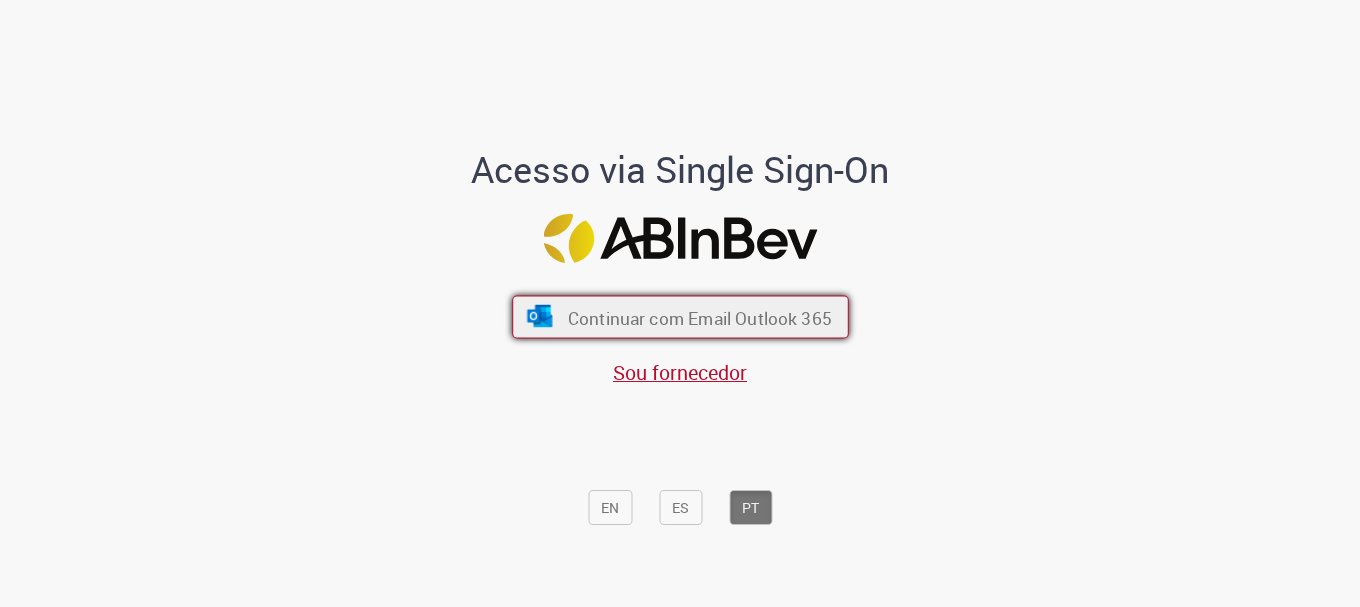 click on "Continuar com Email Outlook 365" at bounding box center (699, 317) 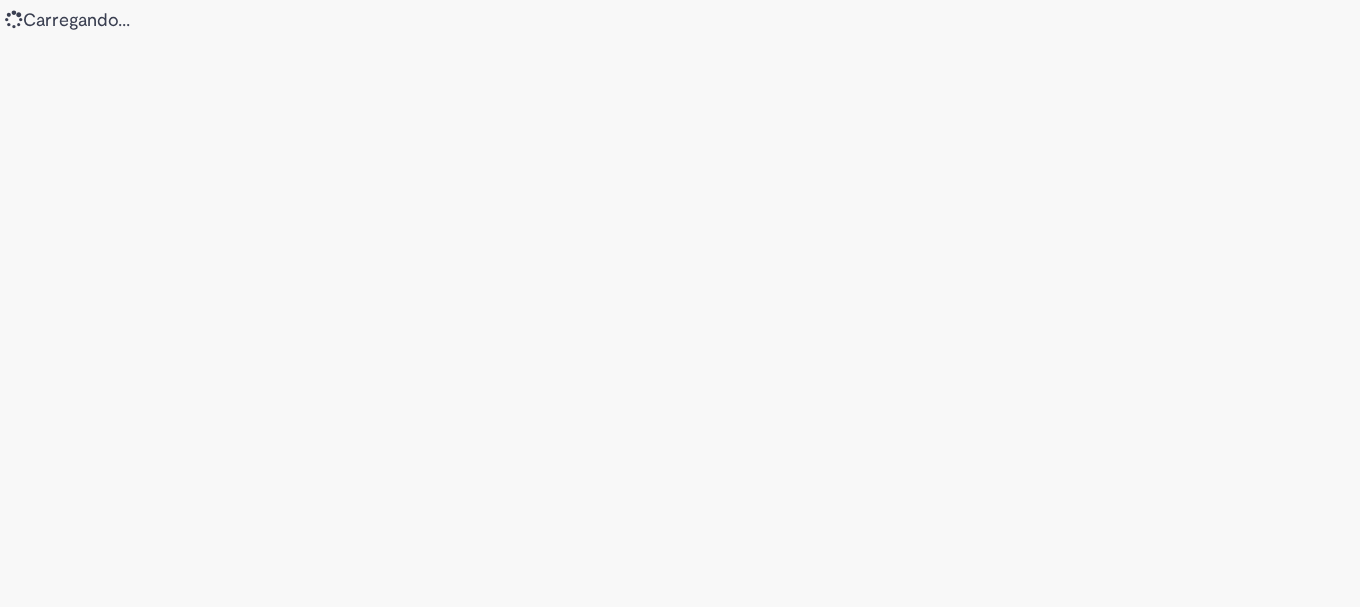 scroll, scrollTop: 0, scrollLeft: 0, axis: both 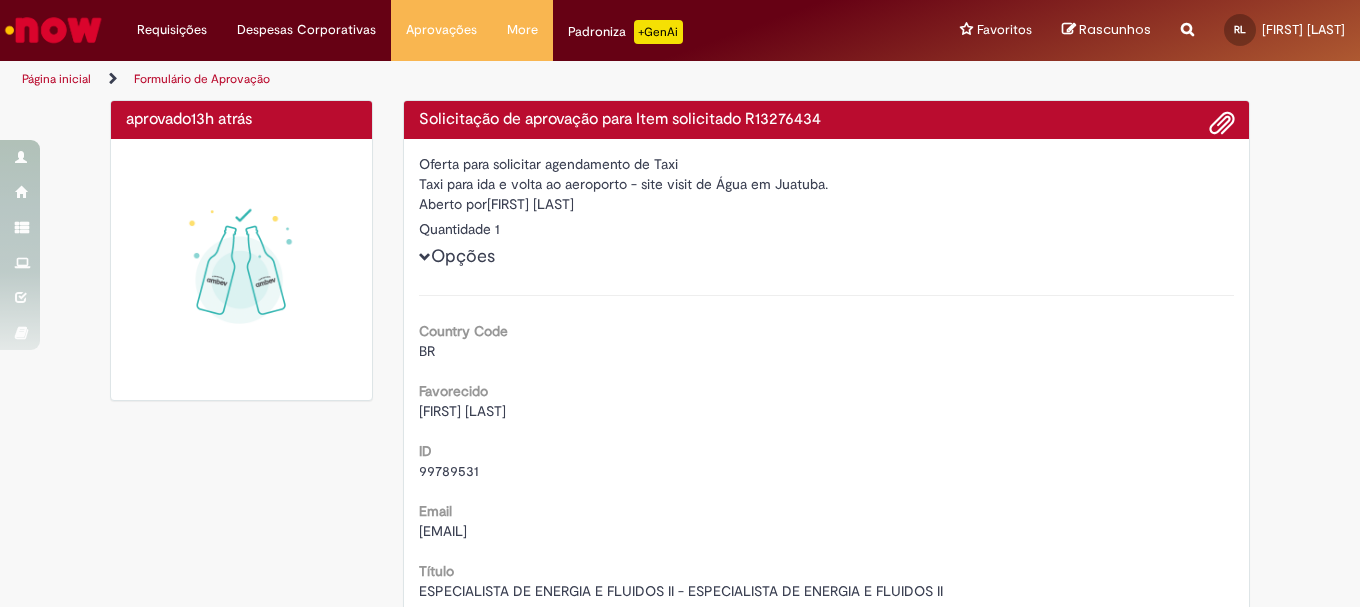 click on "Aberto por  [FIRST] [LAST]" at bounding box center [827, 206] 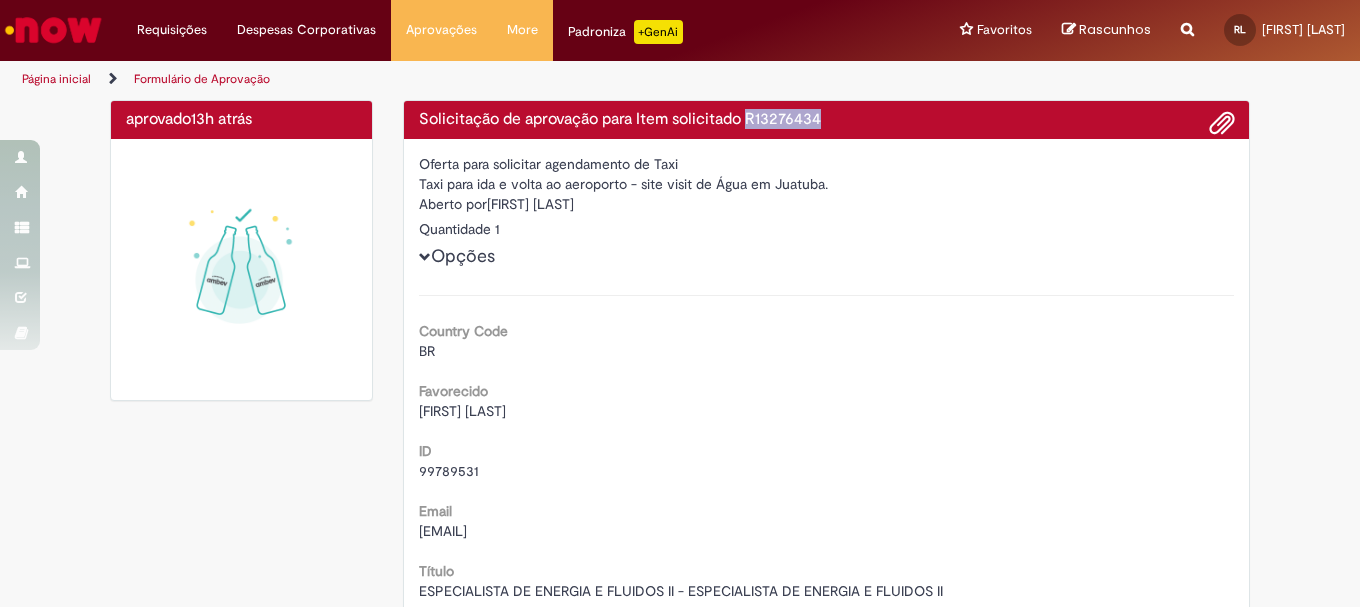 click on "Solicitação de aprovação para Item solicitado R13276434" at bounding box center (827, 120) 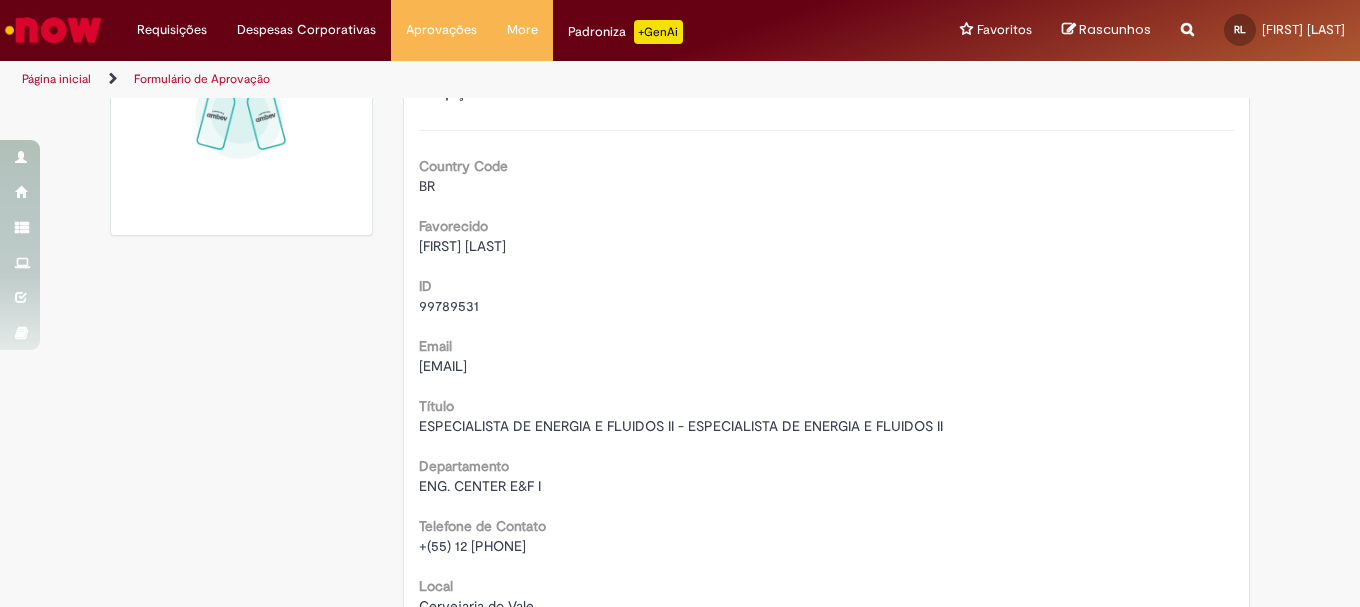 scroll, scrollTop: 200, scrollLeft: 0, axis: vertical 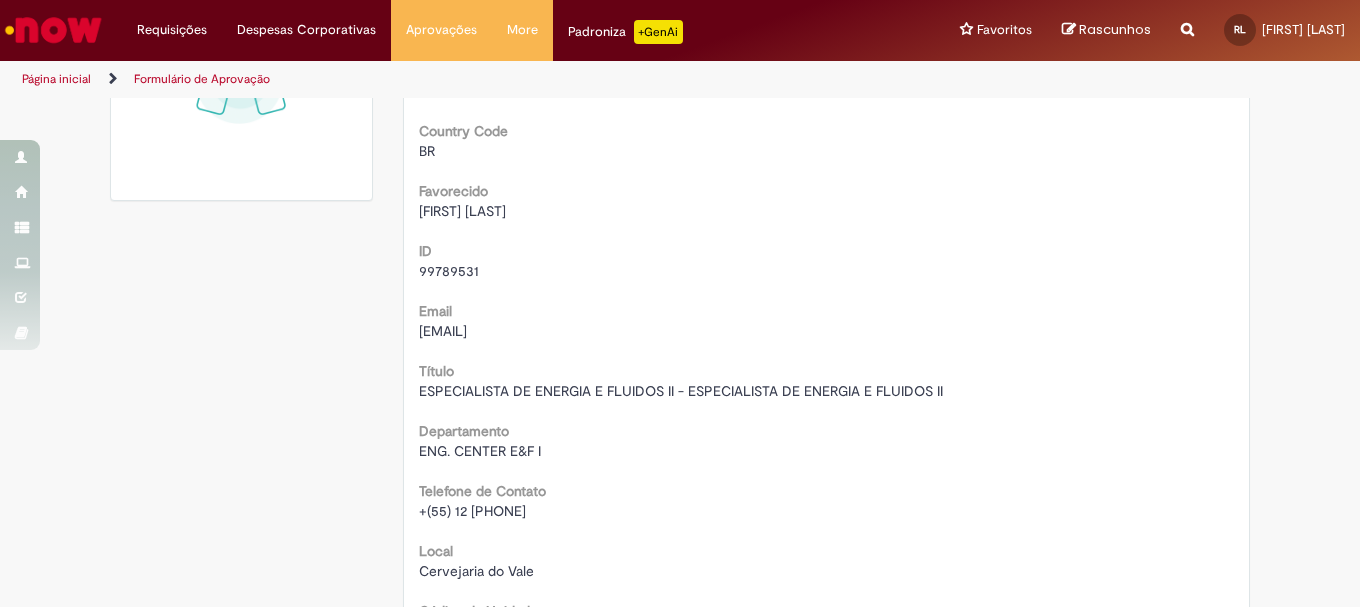 click on "ENG. CENTER E&F I" at bounding box center [480, 451] 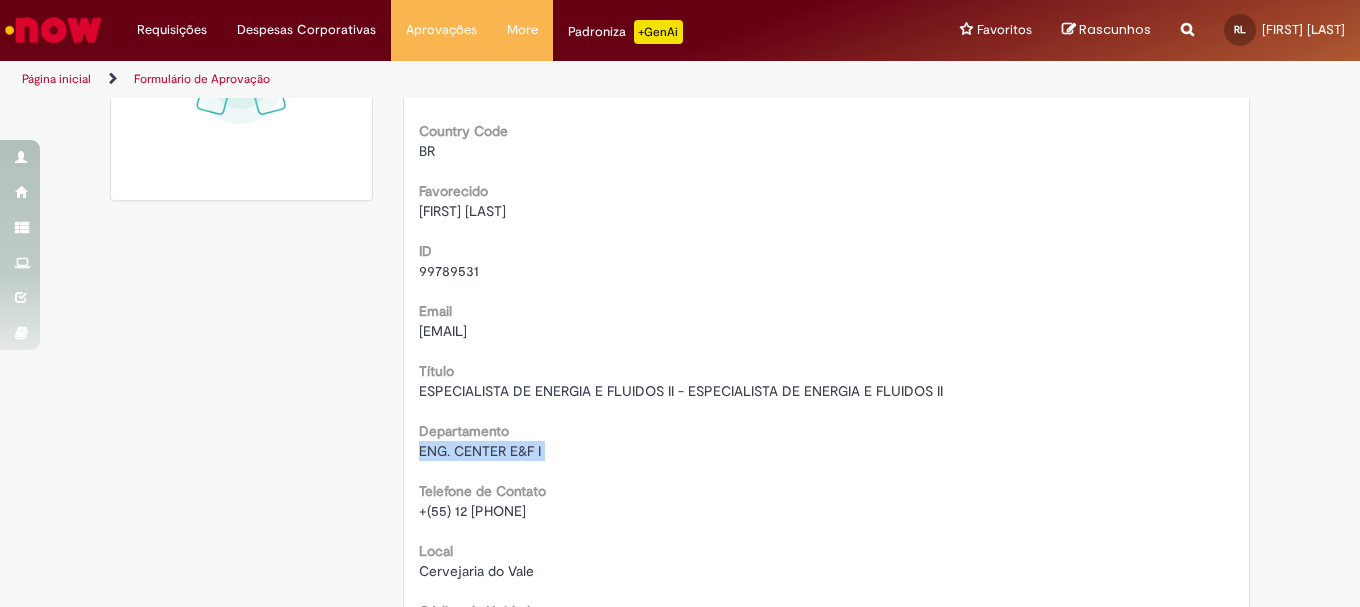 drag, startPoint x: 418, startPoint y: 455, endPoint x: 538, endPoint y: 449, distance: 120.14991 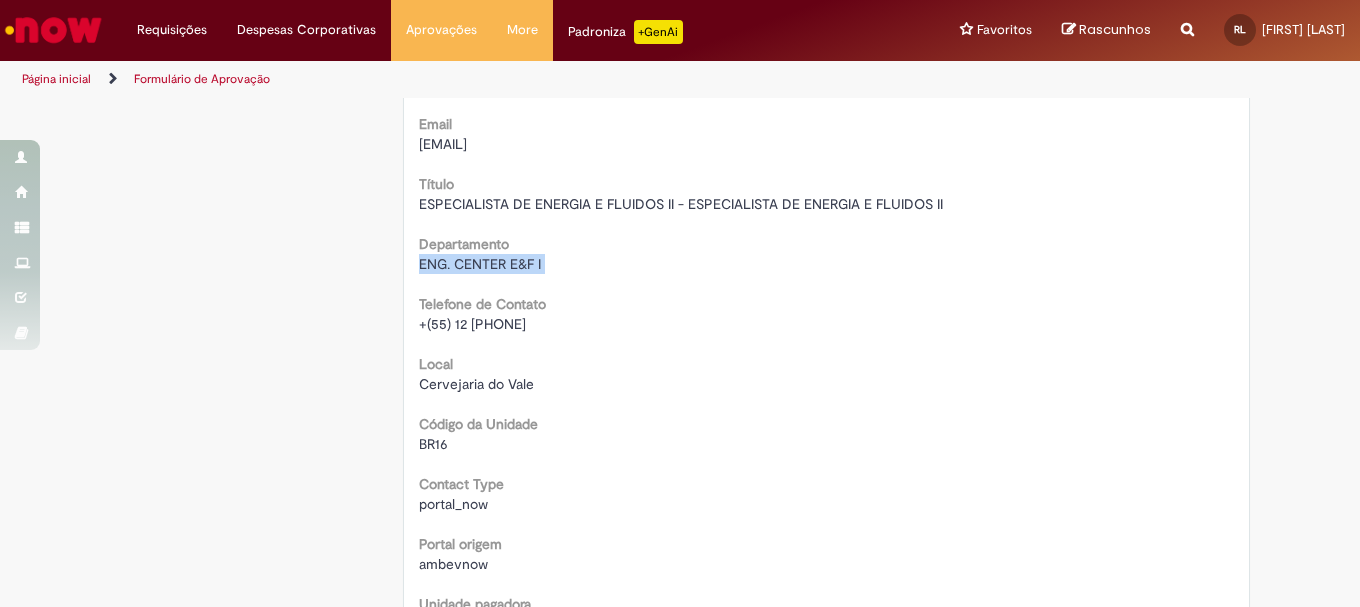 scroll, scrollTop: 400, scrollLeft: 0, axis: vertical 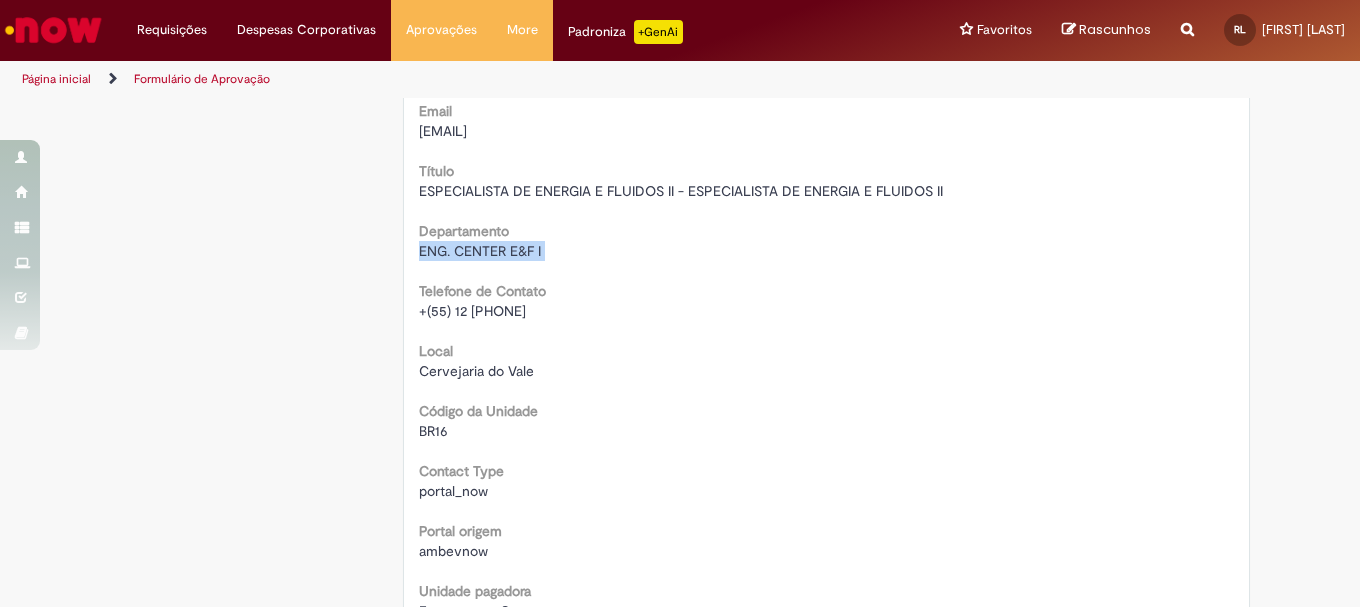 drag, startPoint x: 447, startPoint y: 316, endPoint x: 546, endPoint y: 308, distance: 99.32271 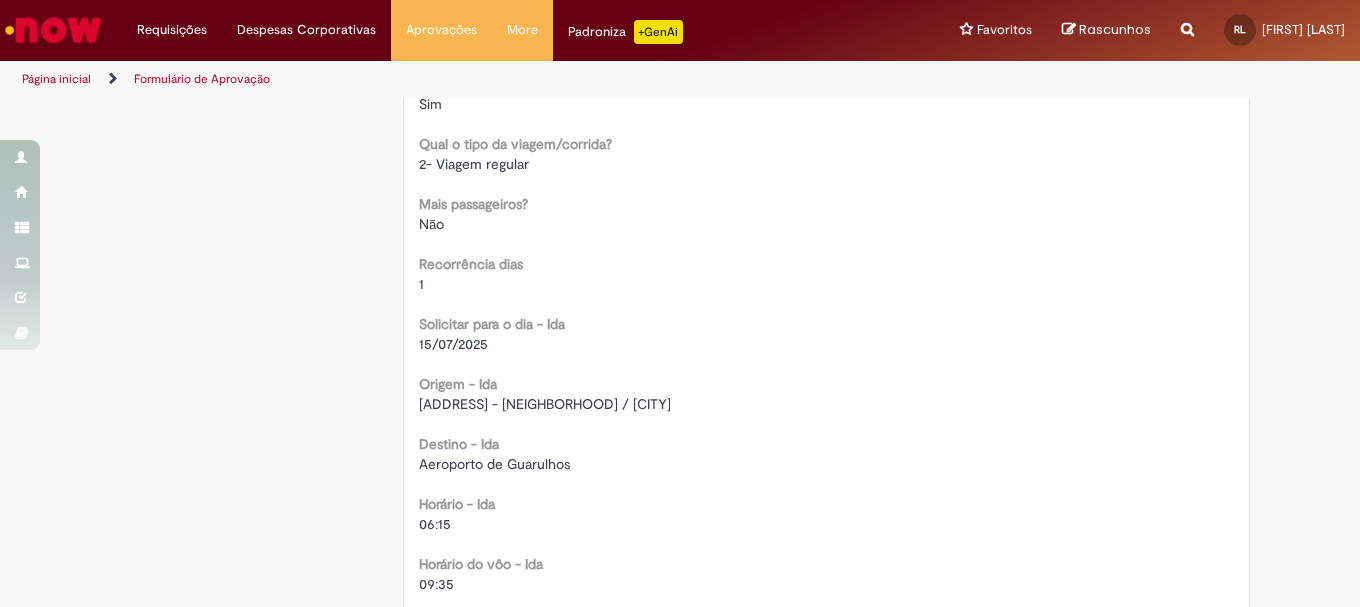 scroll, scrollTop: 1200, scrollLeft: 0, axis: vertical 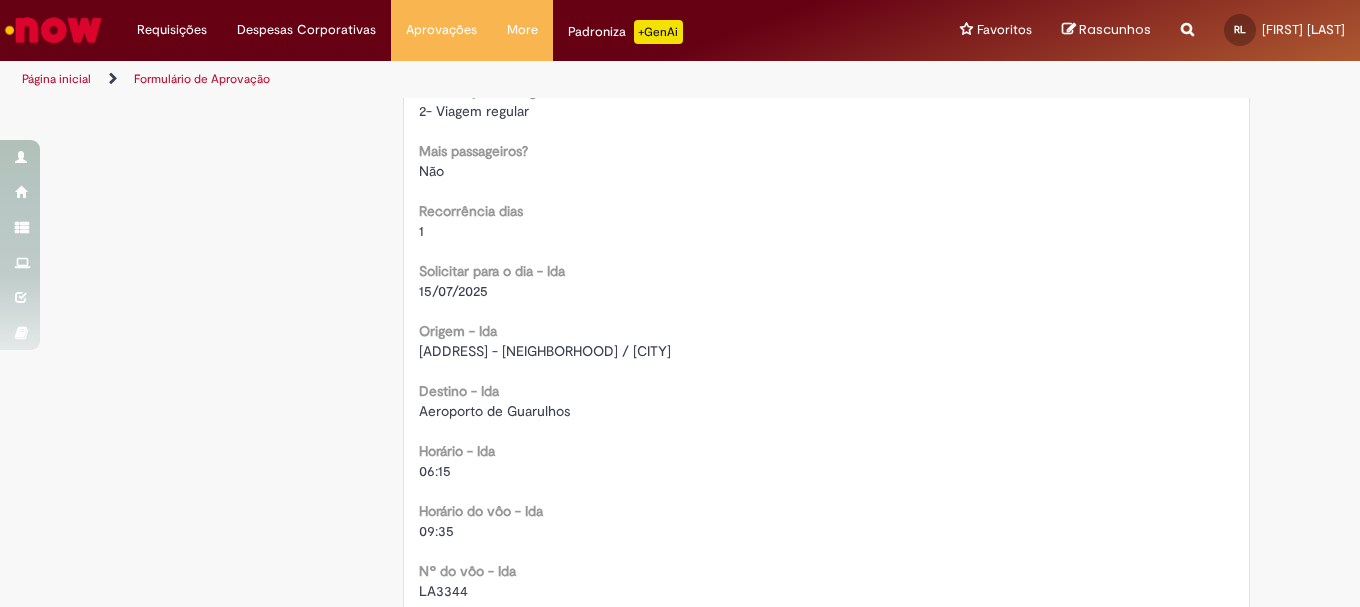 click on "[ADDRESS] - [NEIGHBORHOOD] / [CITY]" at bounding box center [545, 351] 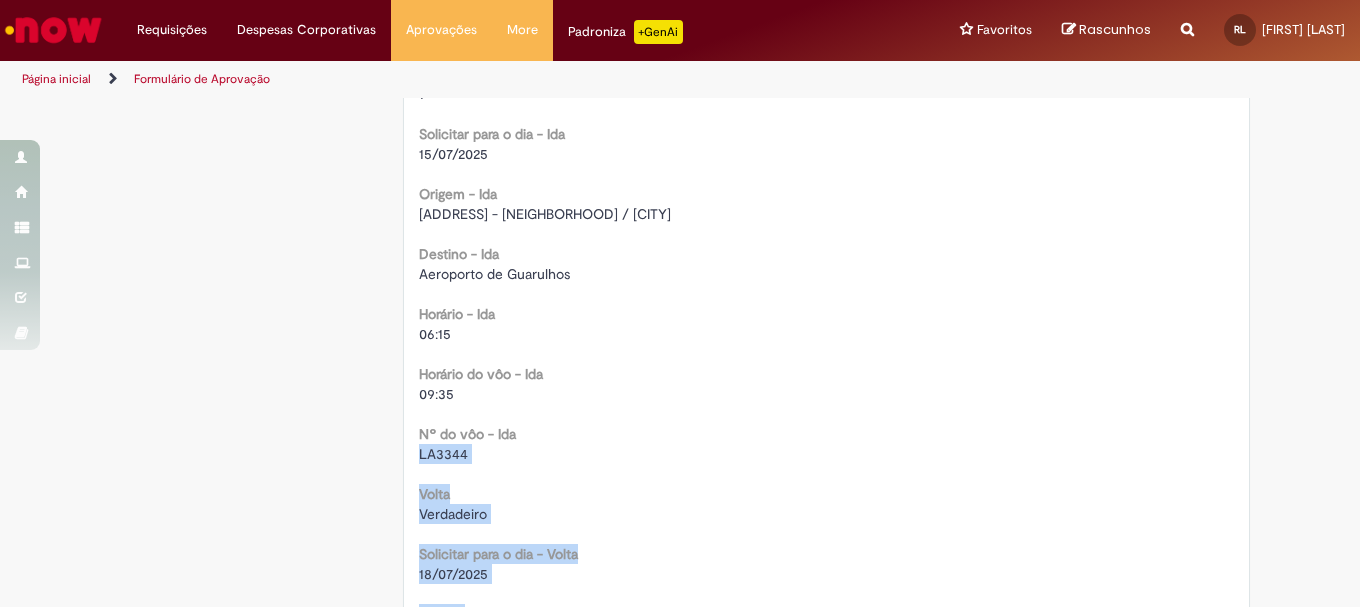 drag, startPoint x: 425, startPoint y: 590, endPoint x: 443, endPoint y: 593, distance: 18.248287 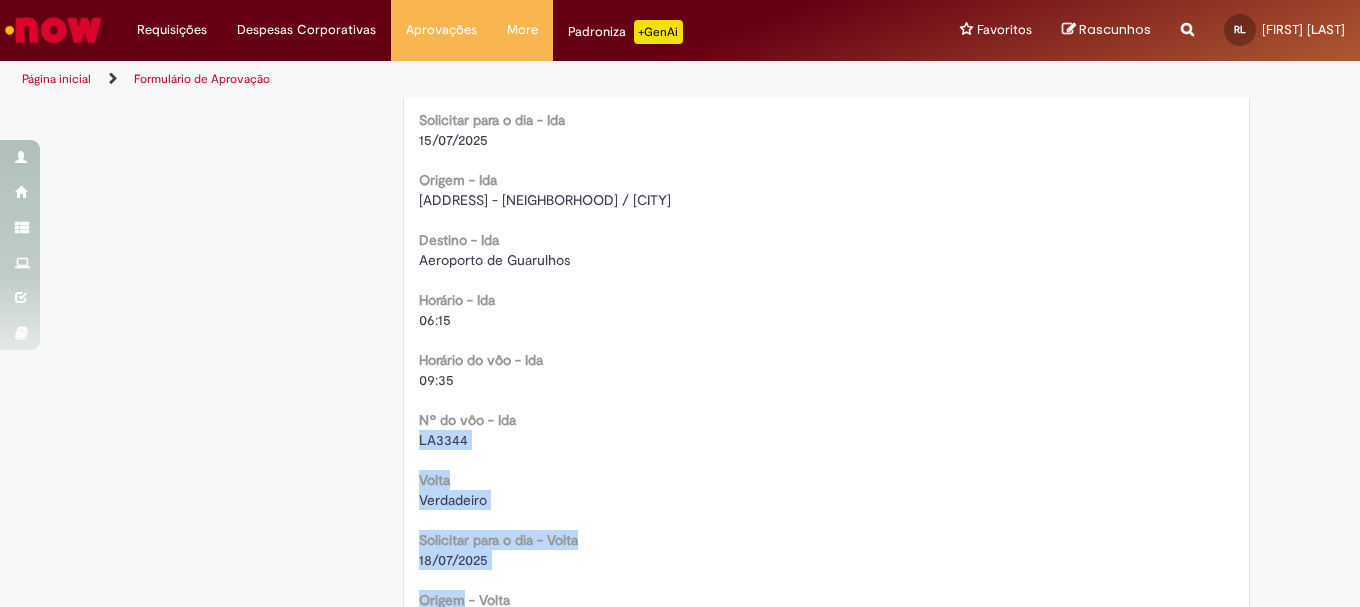 click on "Volta
Verdadeiro" at bounding box center (827, 487) 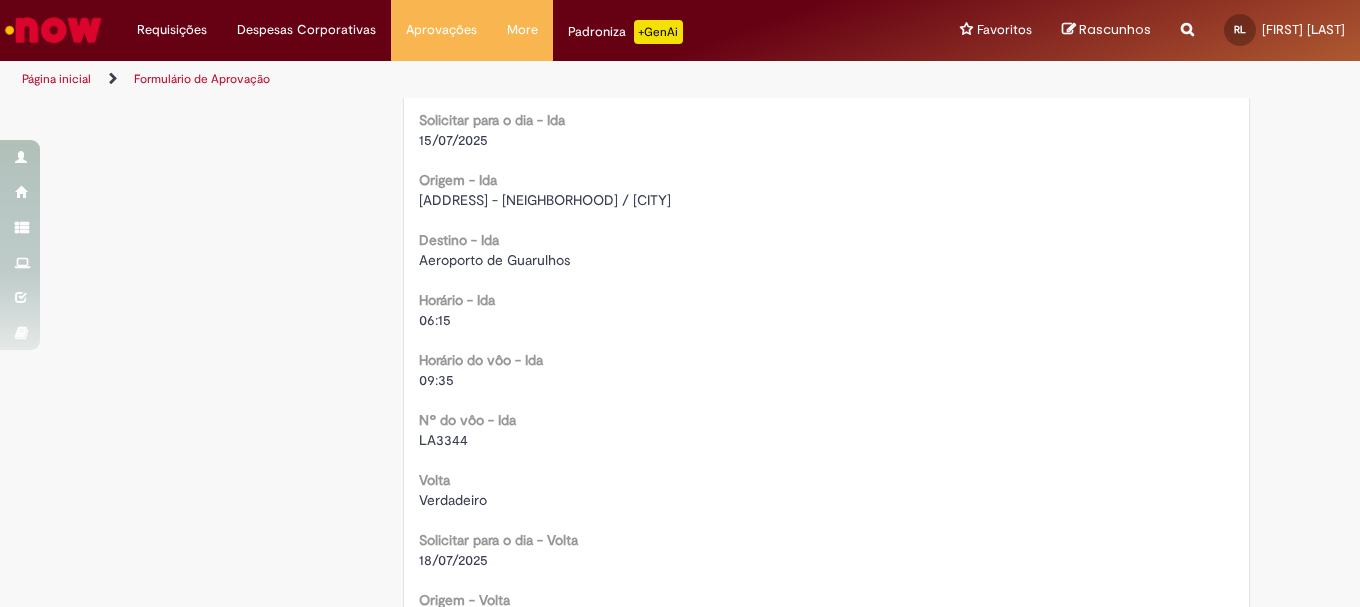 click on "LA3344" at bounding box center (443, 440) 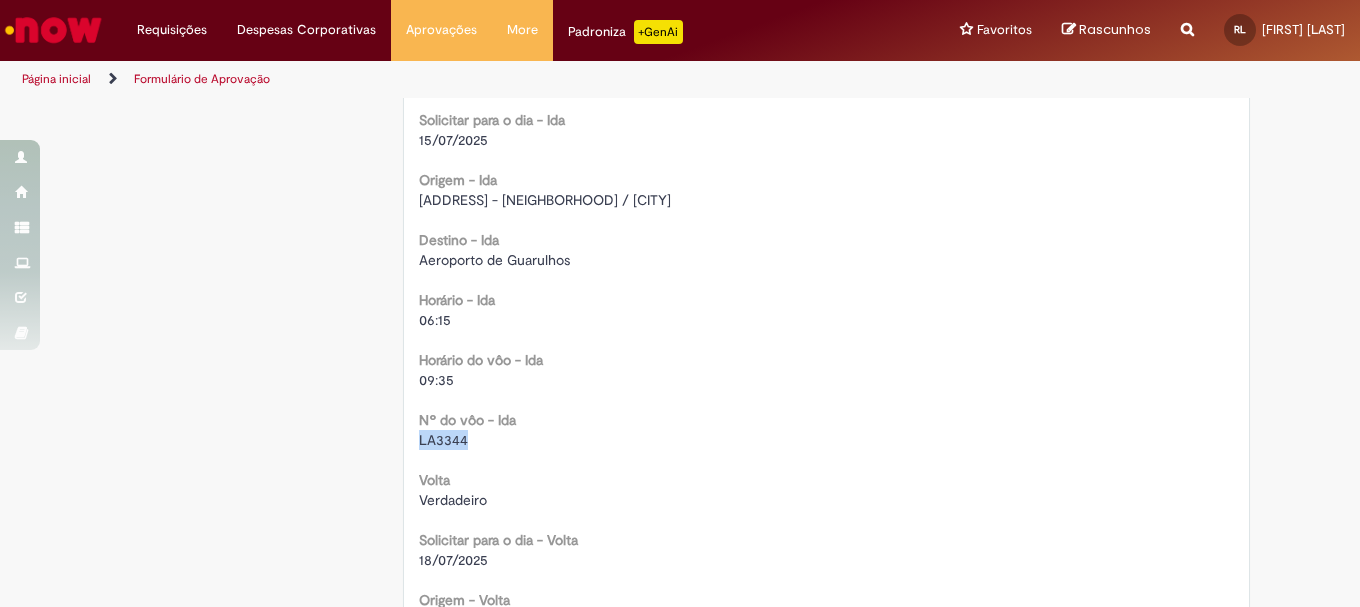 click on "LA3344" at bounding box center (443, 440) 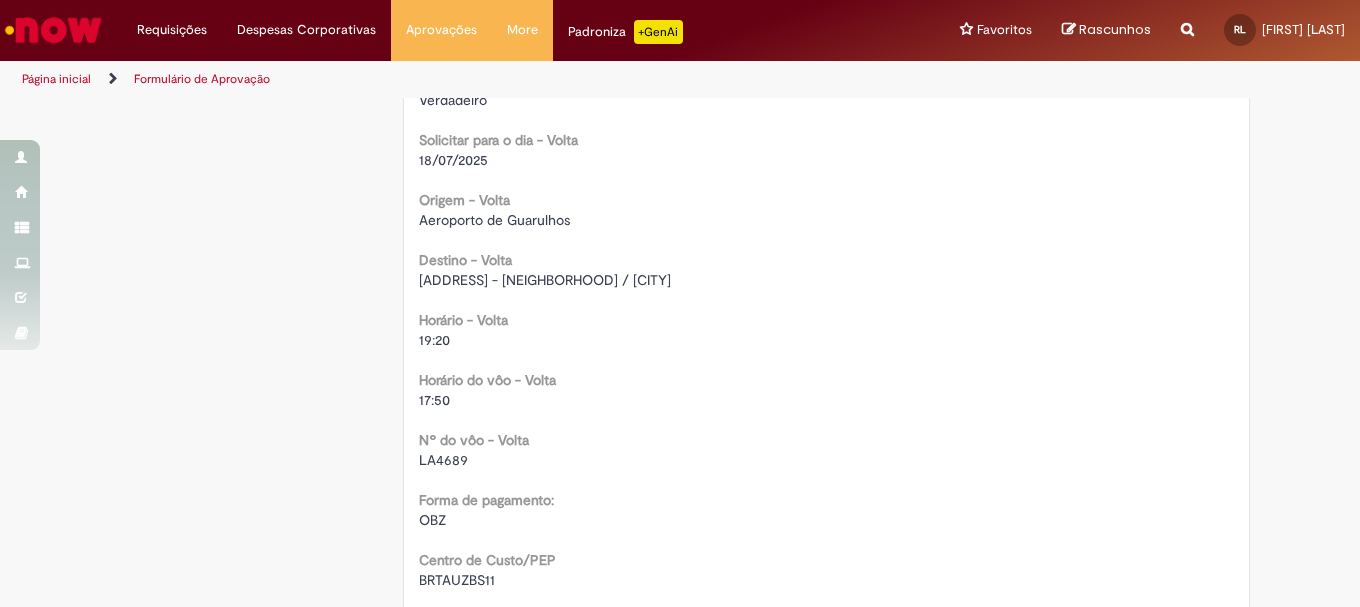 scroll, scrollTop: 1851, scrollLeft: 0, axis: vertical 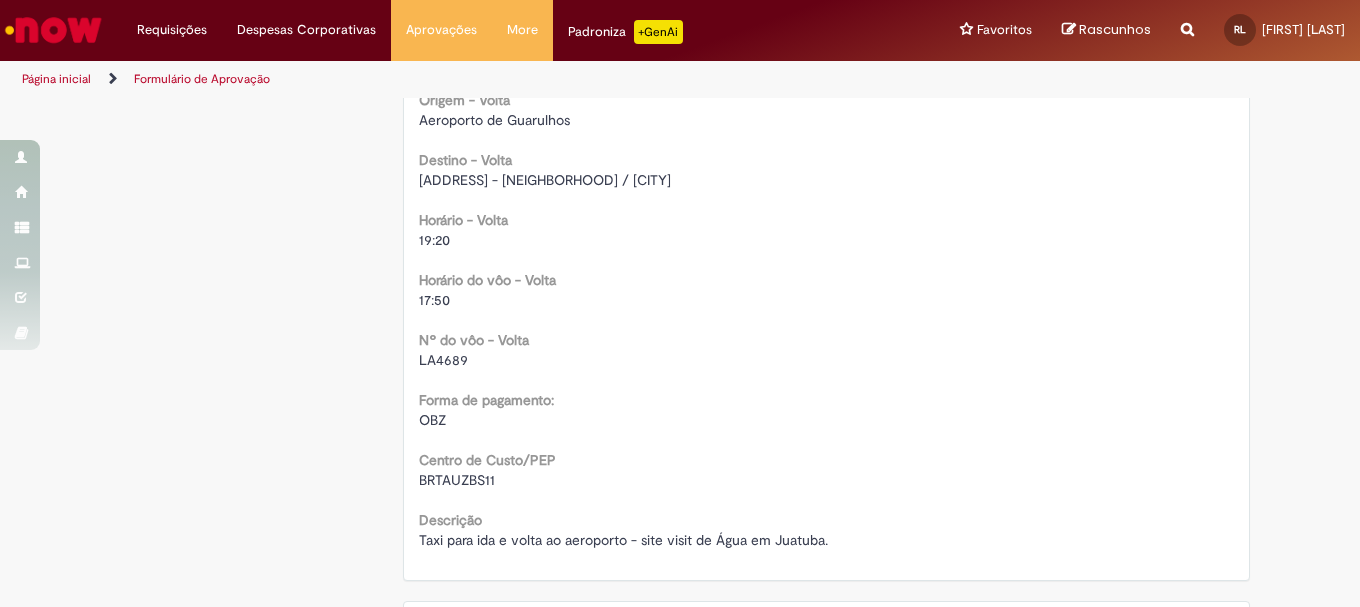 click on "BRTAUZBS11" at bounding box center [457, 480] 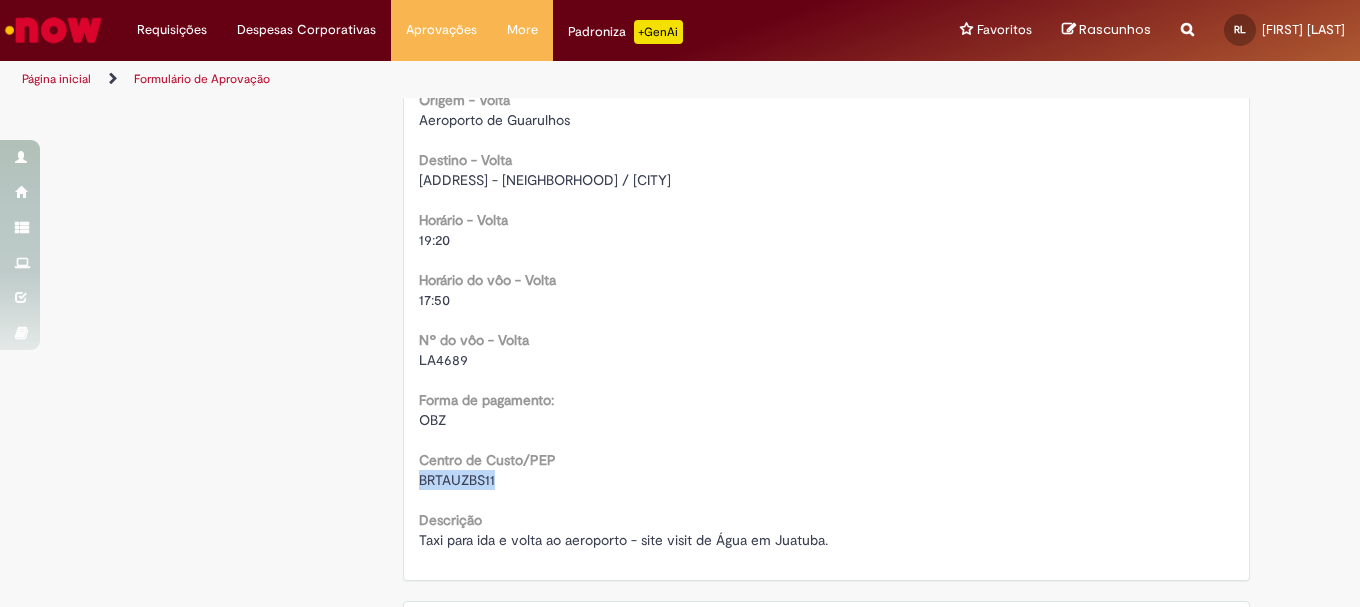 click on "BRTAUZBS11" at bounding box center (457, 480) 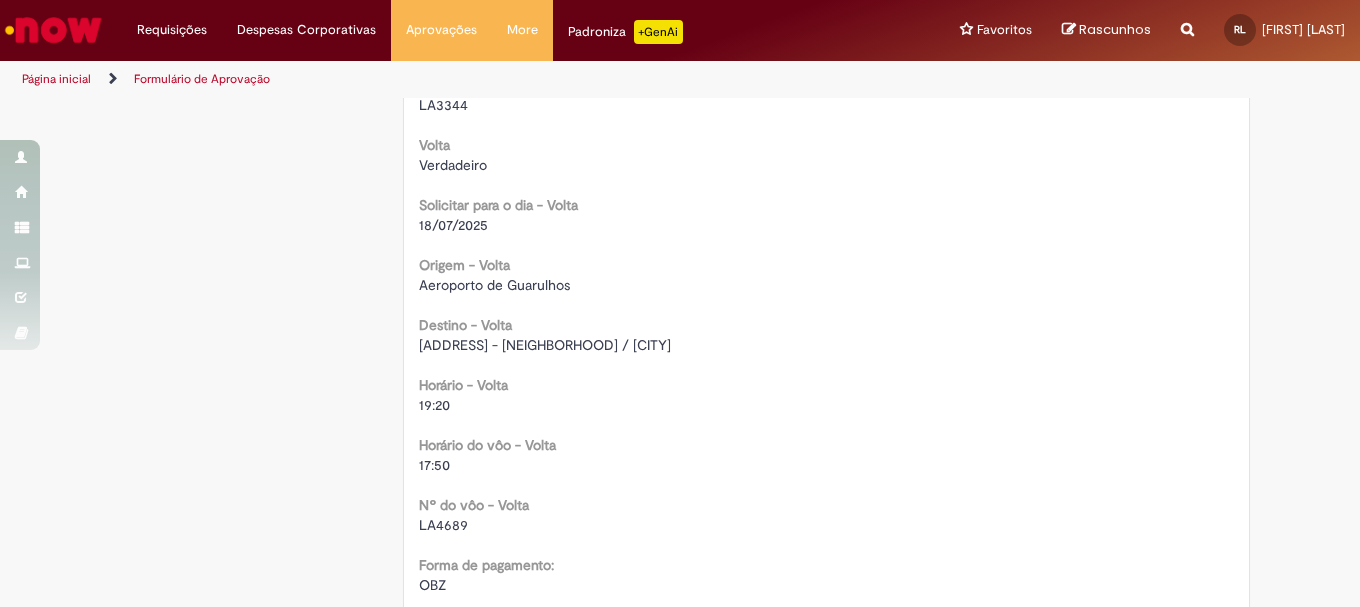 scroll, scrollTop: 1651, scrollLeft: 0, axis: vertical 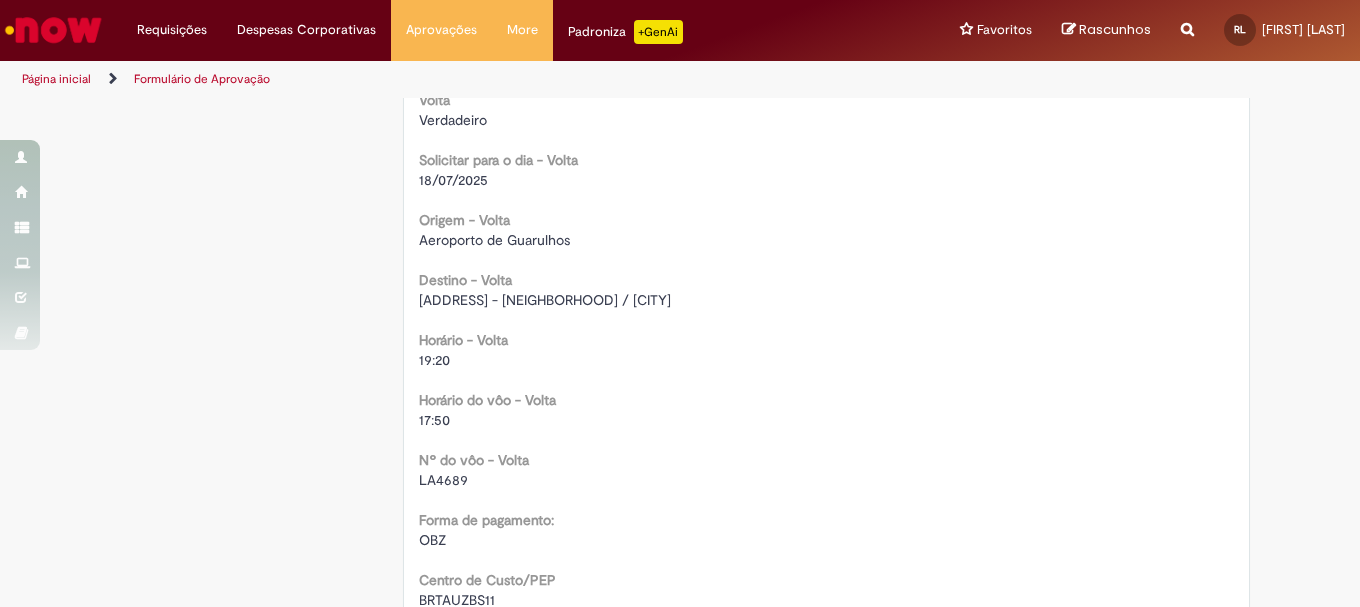 click on "LA4689" at bounding box center [443, 480] 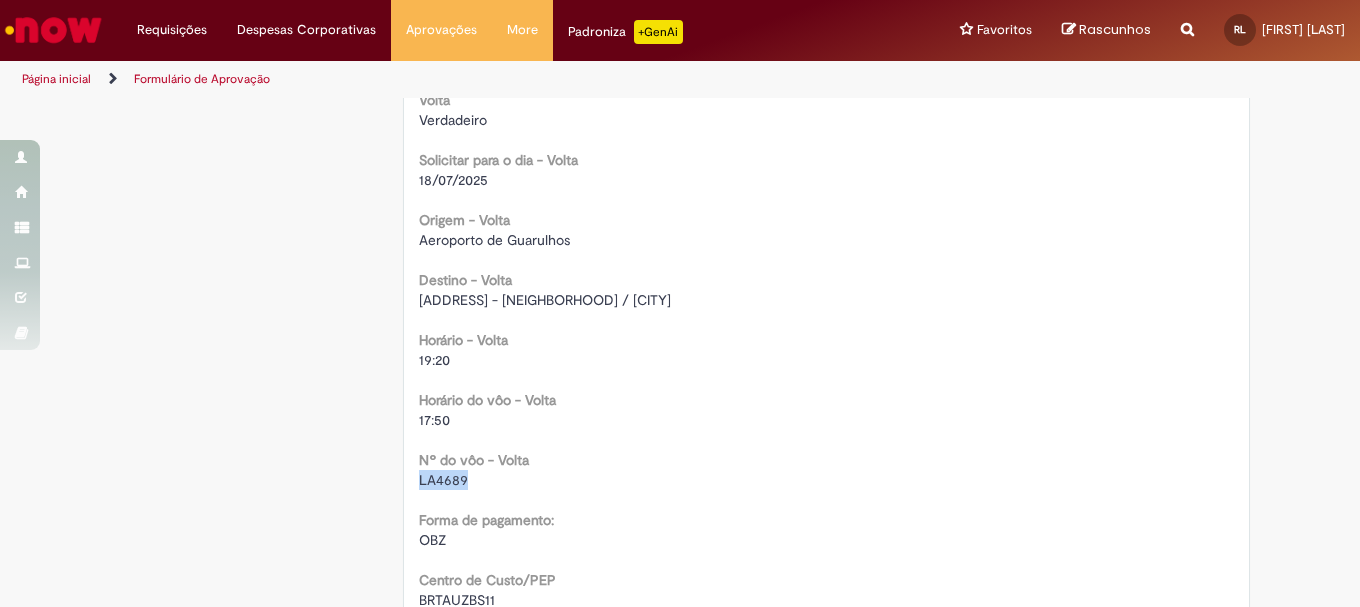 click on "LA4689" at bounding box center [443, 480] 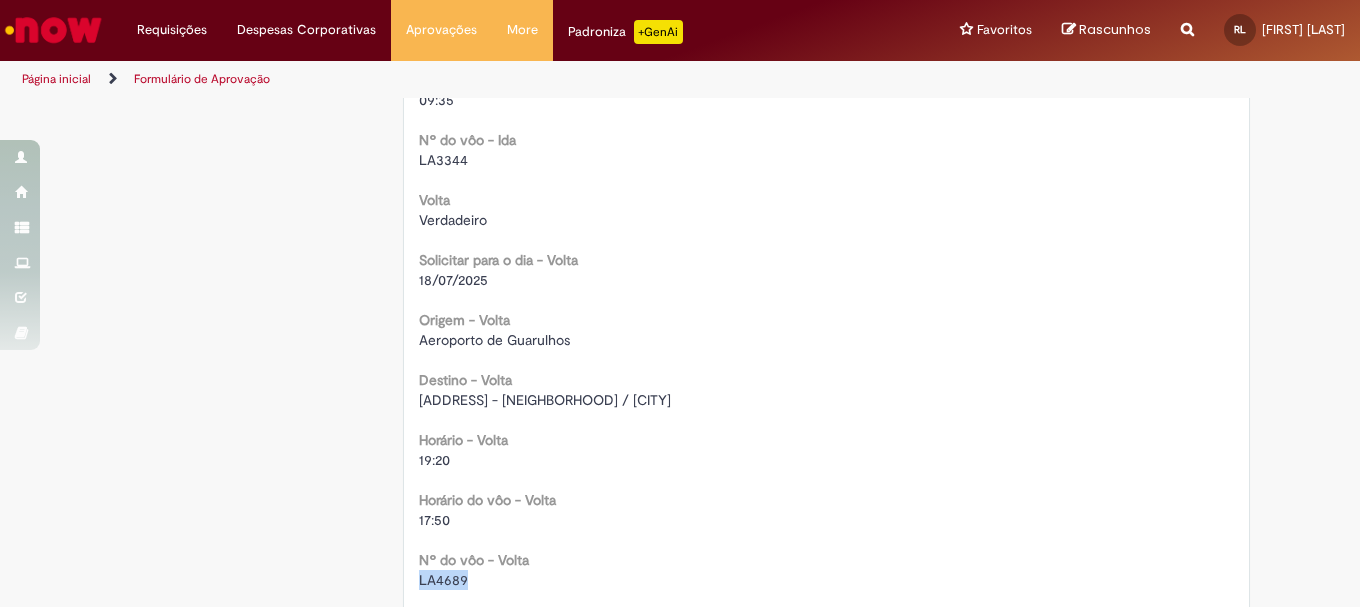 scroll, scrollTop: 1731, scrollLeft: 0, axis: vertical 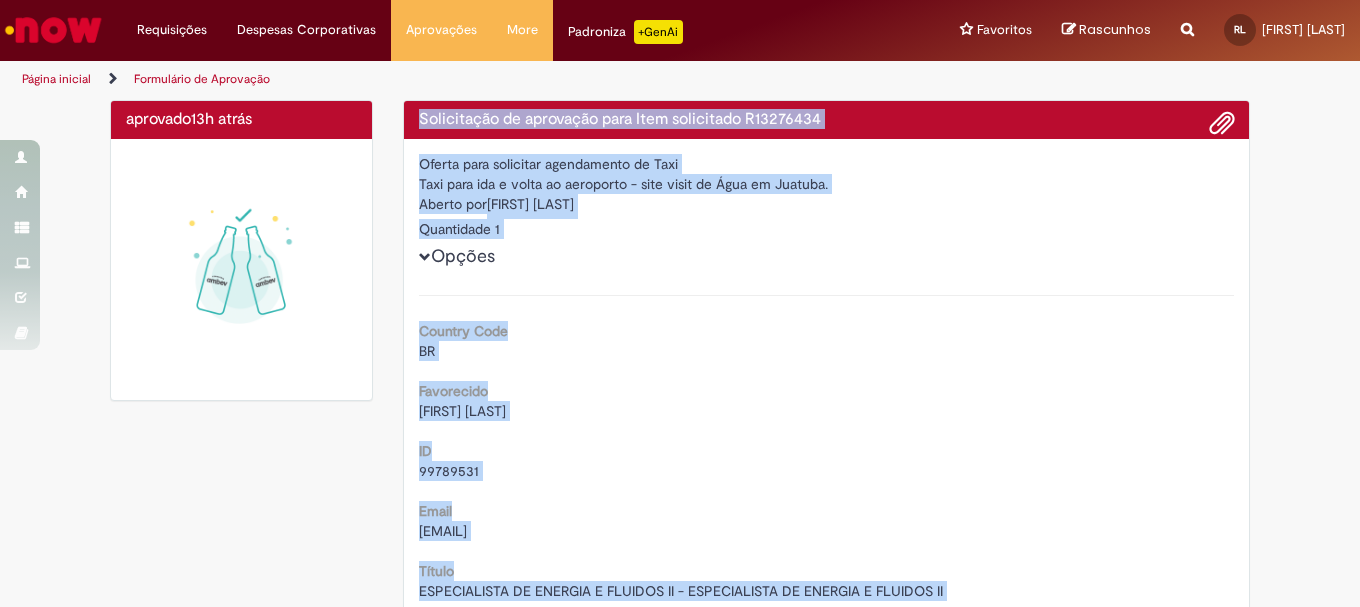 drag, startPoint x: 832, startPoint y: 390, endPoint x: 413, endPoint y: 119, distance: 499.001 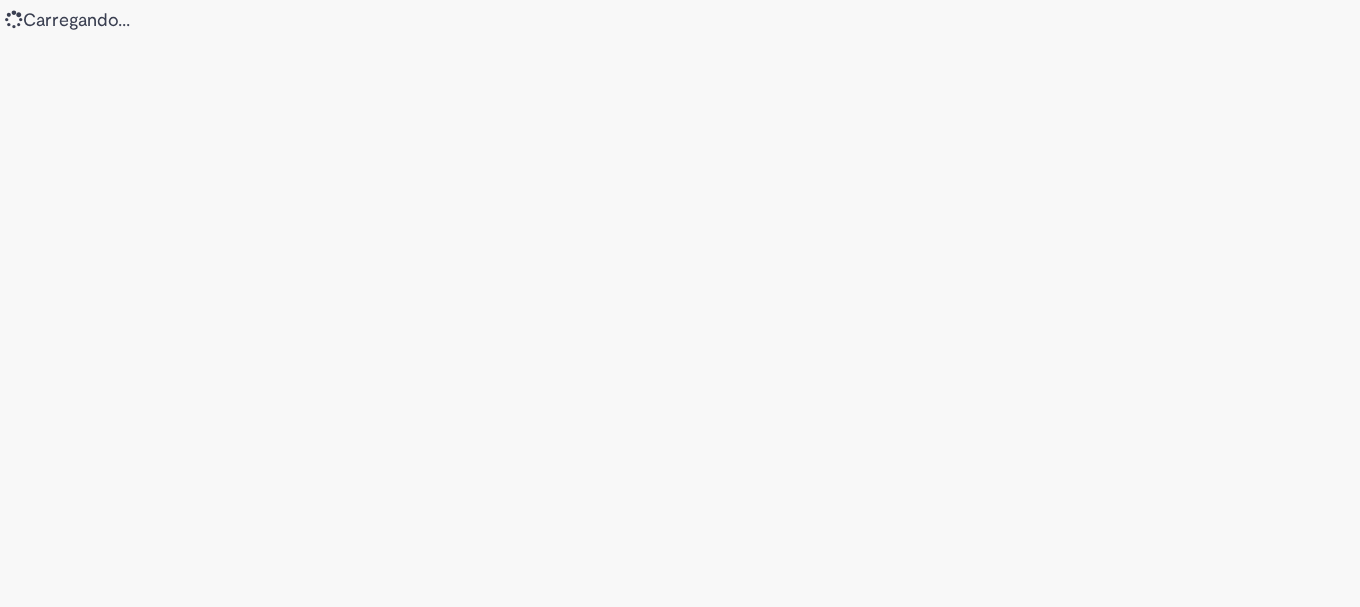 scroll, scrollTop: 0, scrollLeft: 0, axis: both 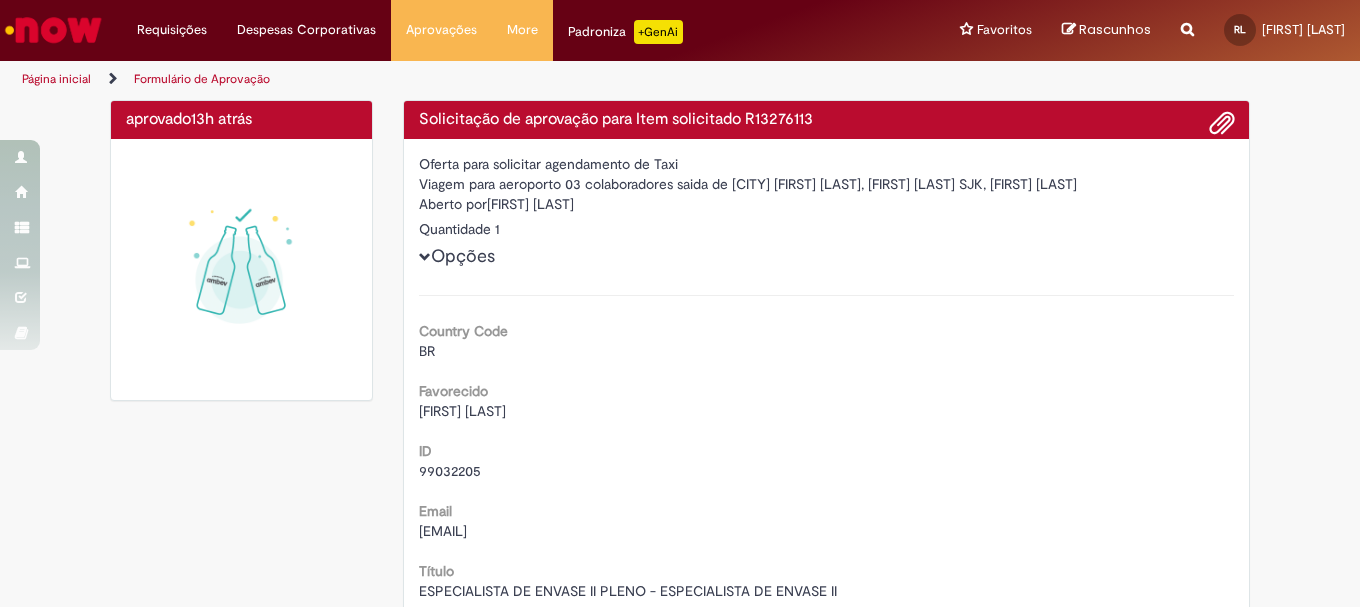 click on "Solicitação de aprovação para Item solicitado R13276113" at bounding box center [827, 120] 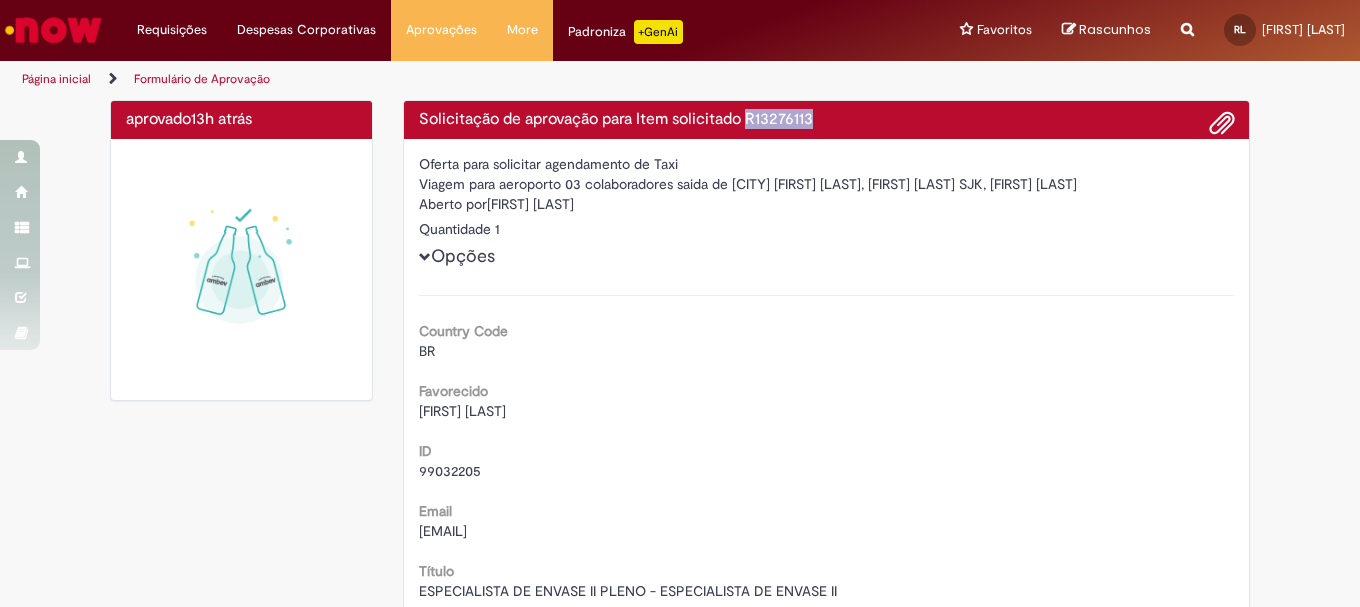 click on "Solicitação de aprovação para Item solicitado R13276113" at bounding box center [827, 120] 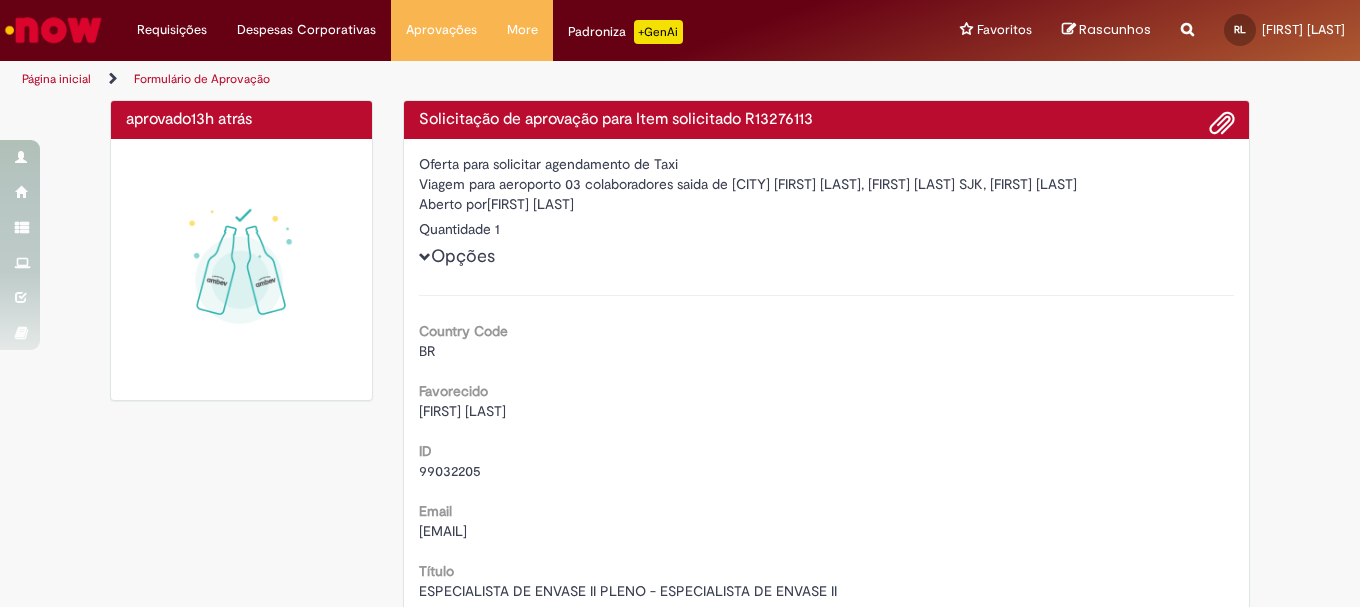 click on "Aberto por  Paulo Eduardo Miranda Menezes" at bounding box center (827, 206) 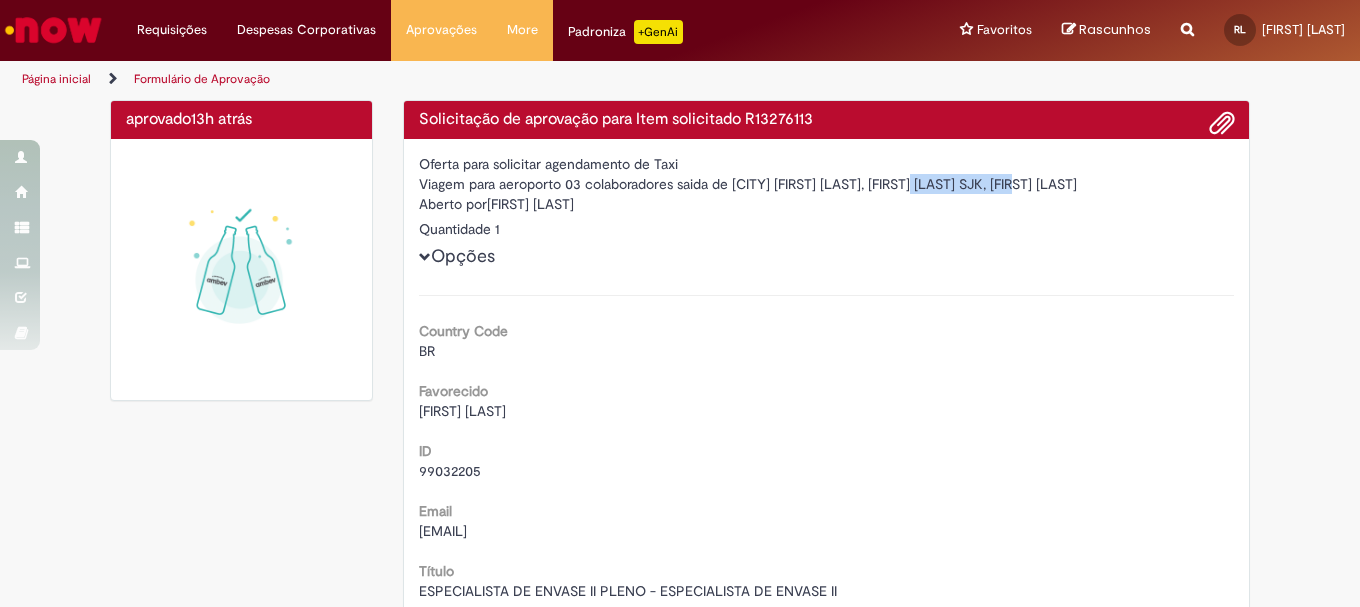 drag, startPoint x: 888, startPoint y: 187, endPoint x: 958, endPoint y: 189, distance: 70.028564 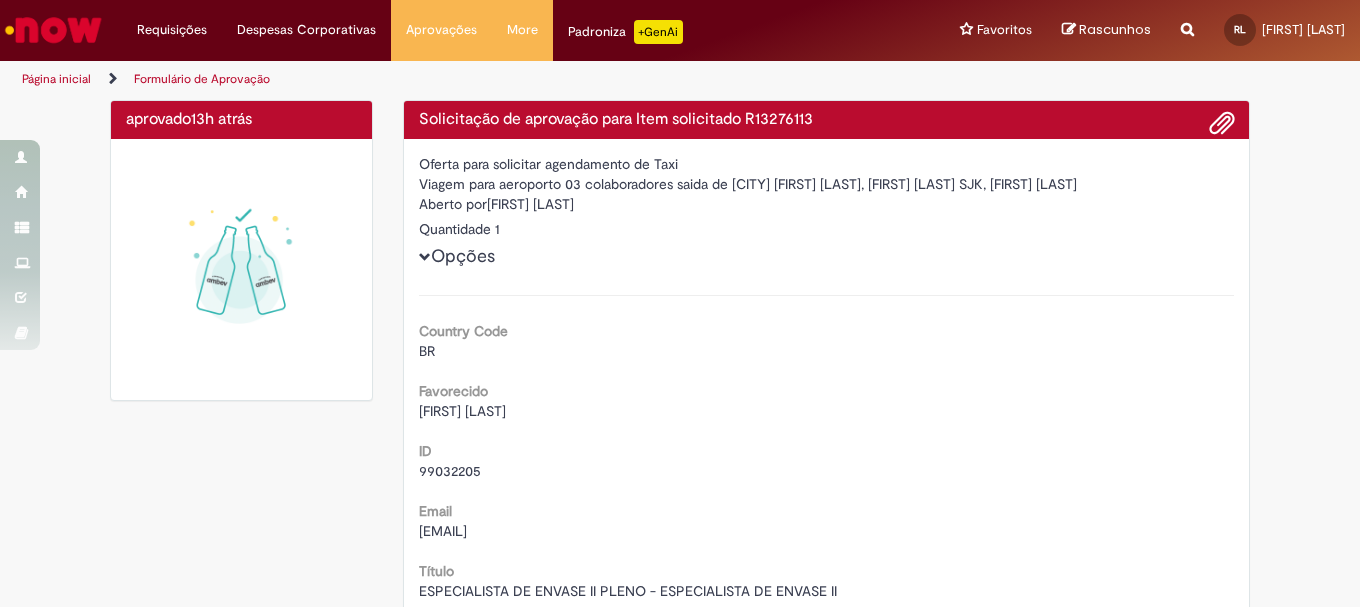 click on "Viagem para aeroporto 03 colaboradores saida de taubate Paulo Menezes,  Crsitiano Pereira SJK, Guilherme Barbosa Jacarei" at bounding box center [827, 184] 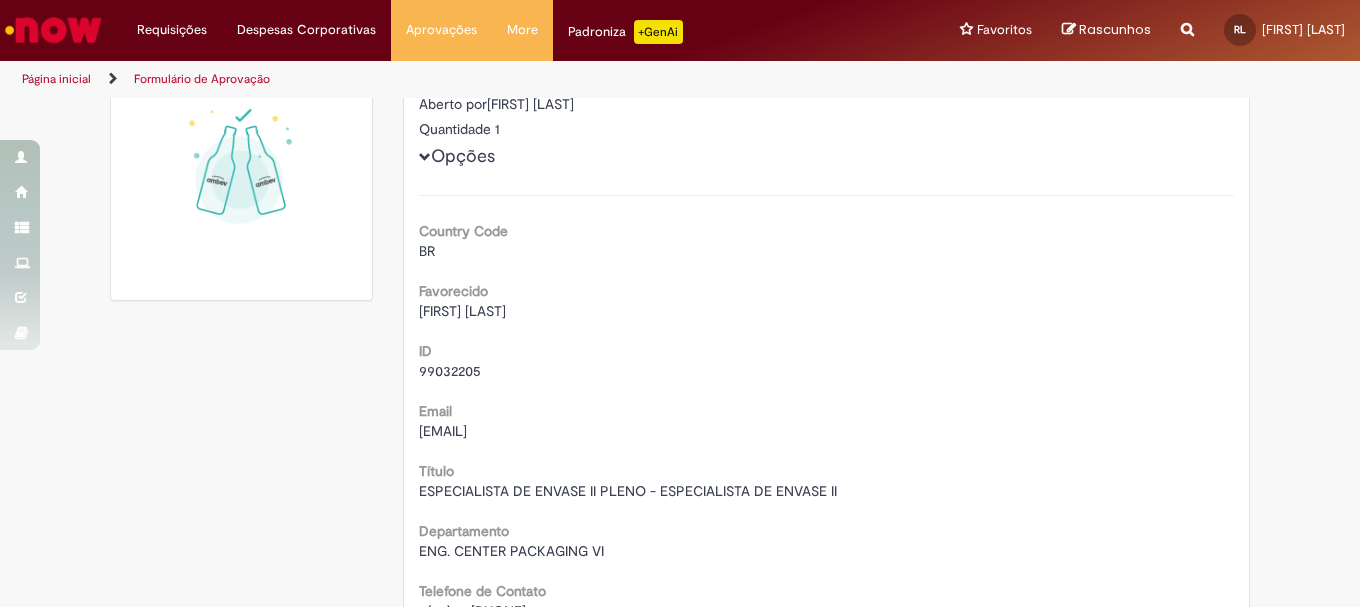 scroll, scrollTop: 200, scrollLeft: 0, axis: vertical 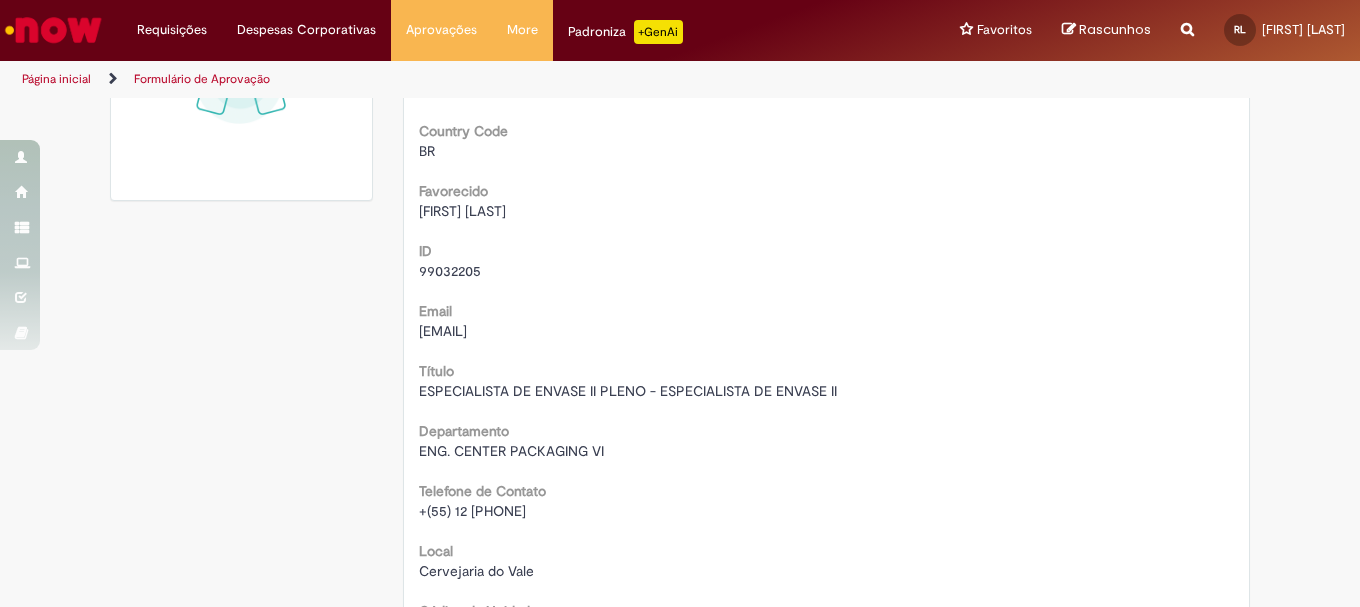 click on "ENG. CENTER PACKAGING VI" at bounding box center (511, 451) 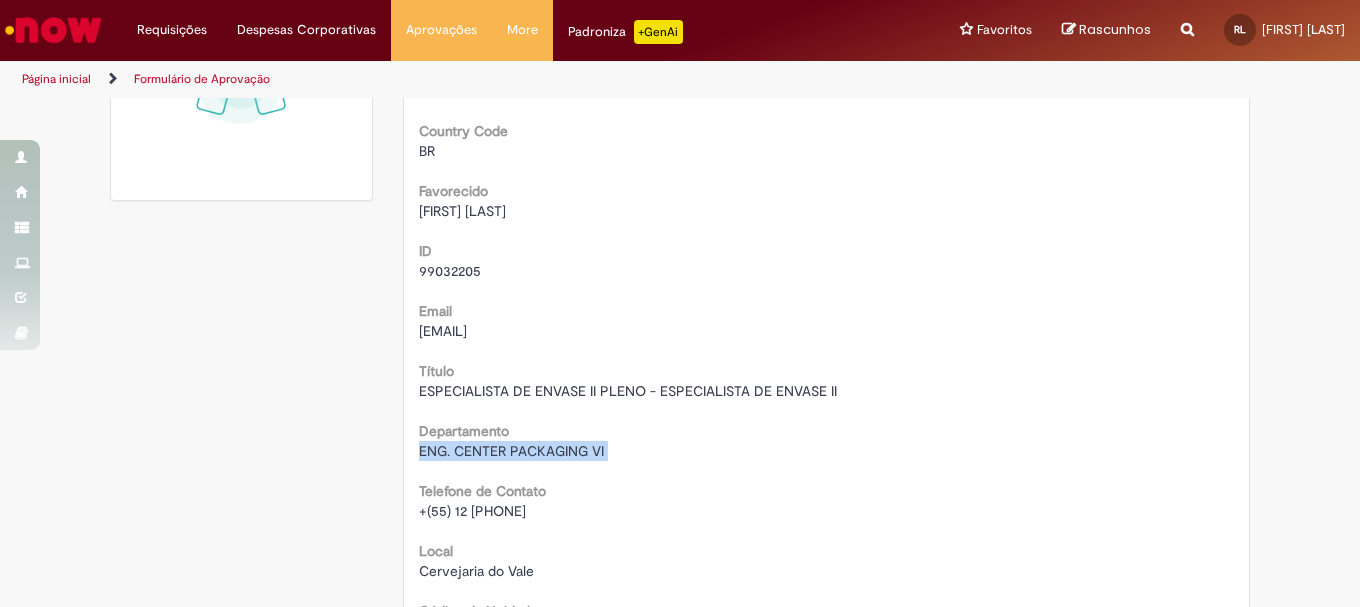 drag, startPoint x: 423, startPoint y: 446, endPoint x: 615, endPoint y: 452, distance: 192.09373 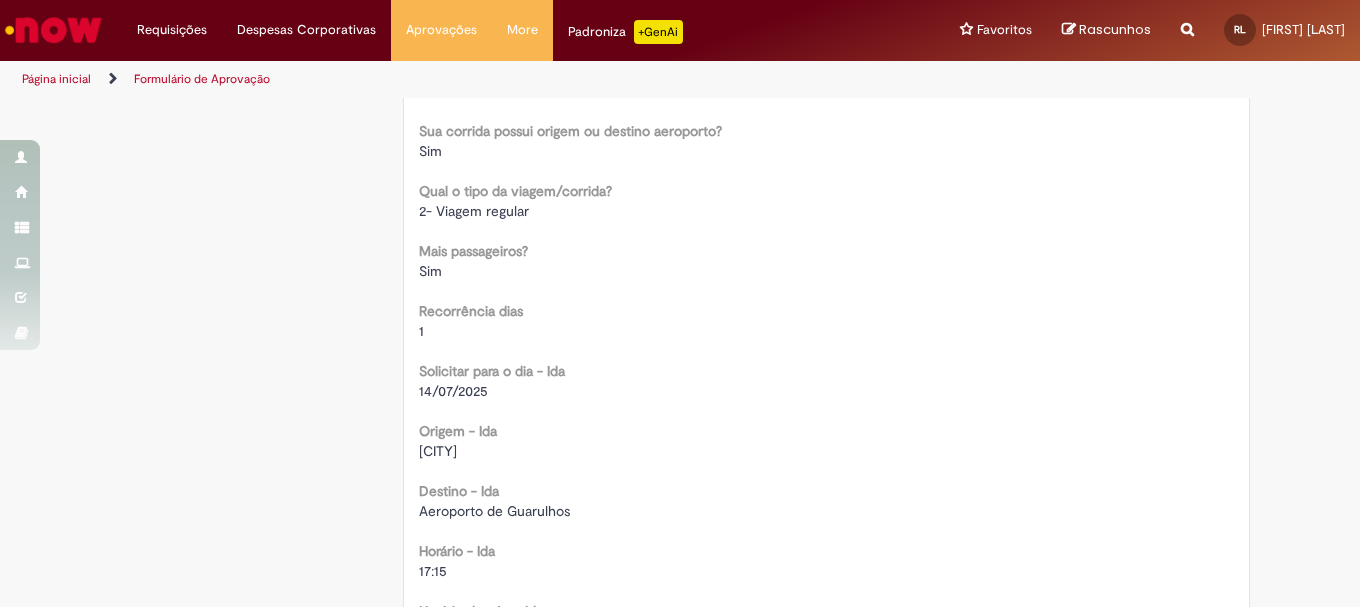 scroll, scrollTop: 1200, scrollLeft: 0, axis: vertical 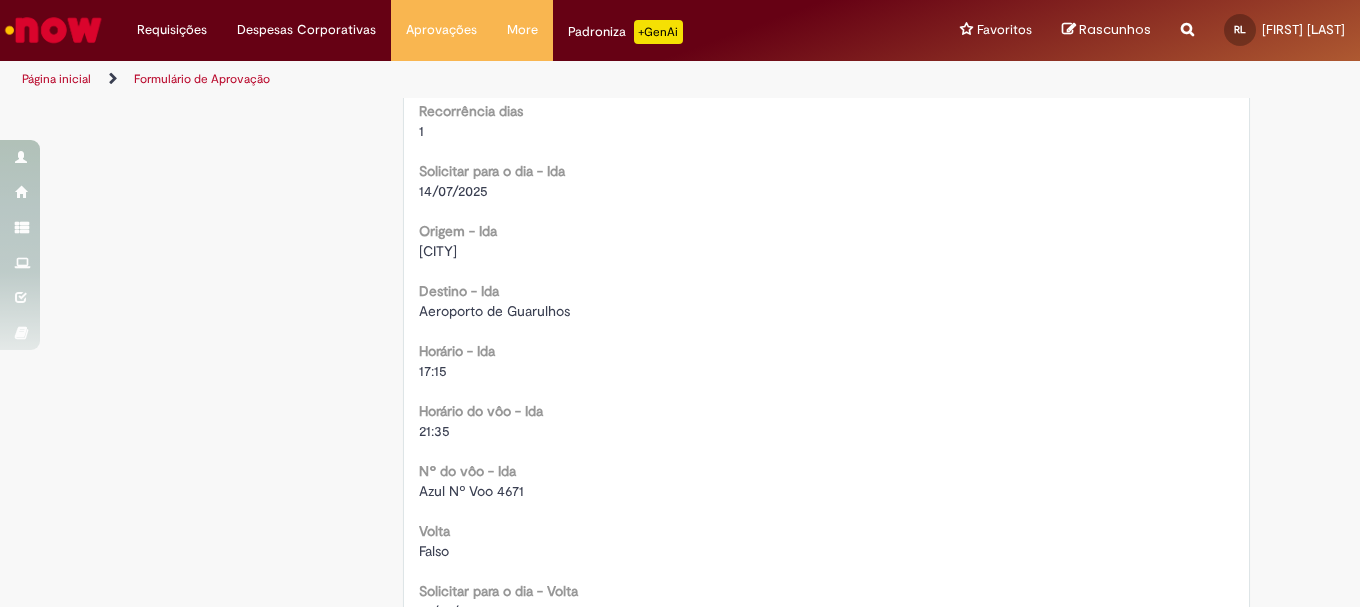 click on "Azul Nº Voo 4671" at bounding box center (471, 491) 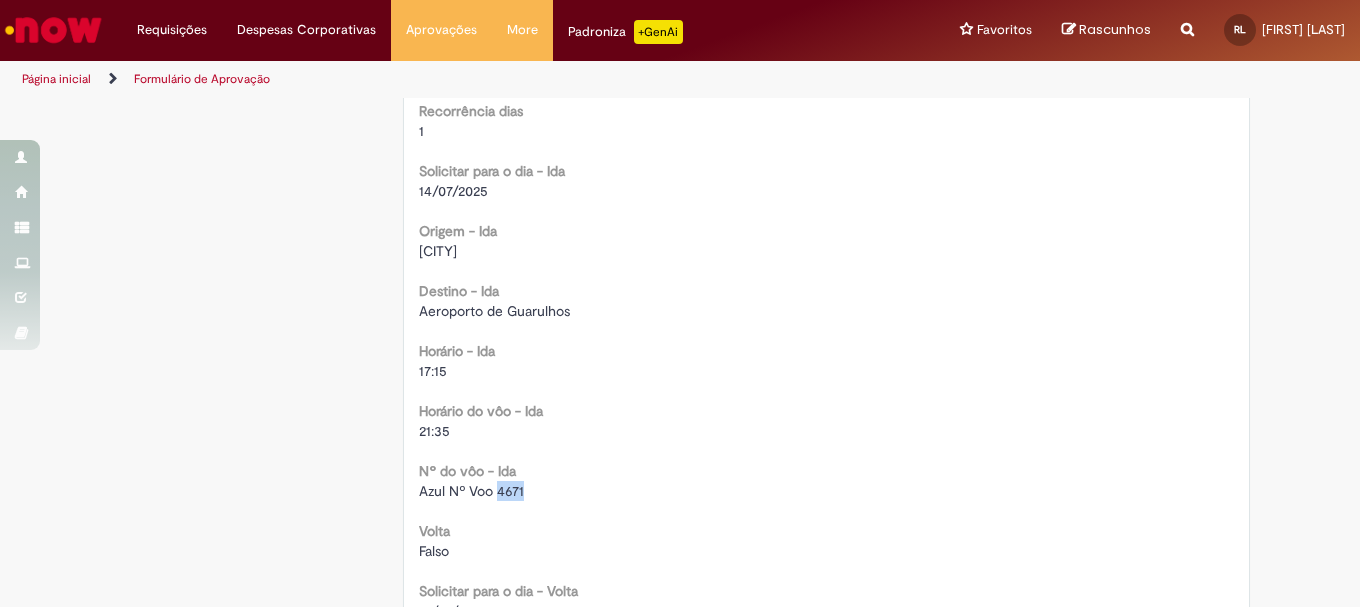click on "Azul Nº Voo 4671" at bounding box center [471, 491] 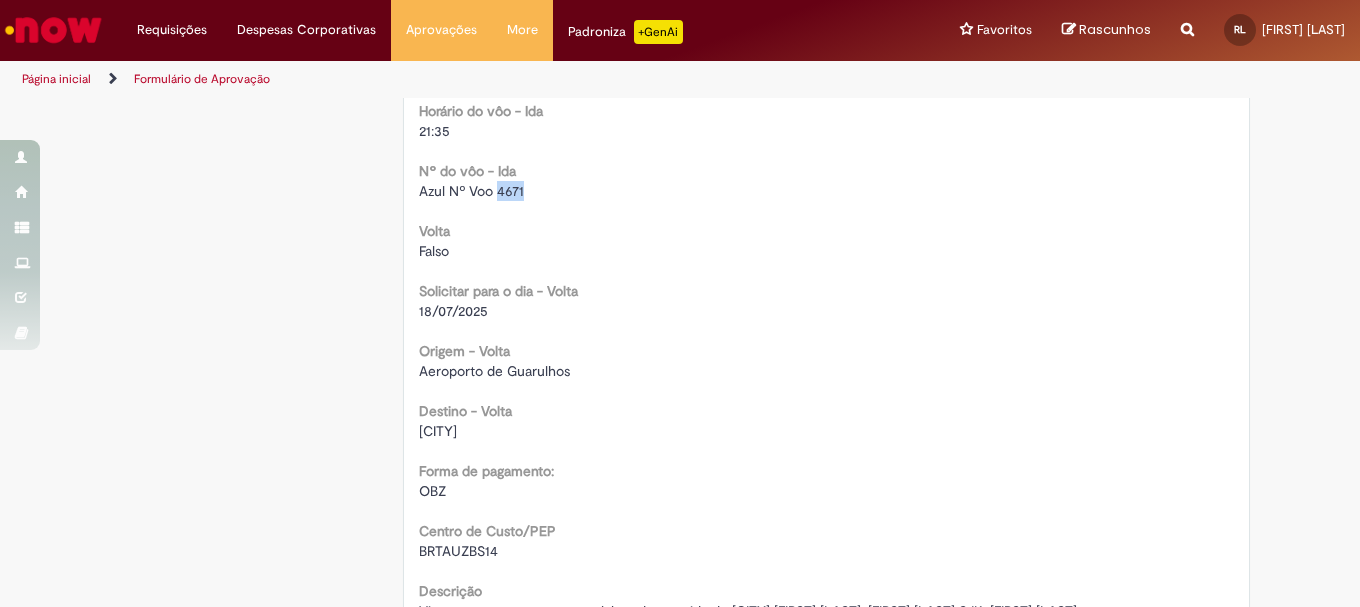 scroll, scrollTop: 1700, scrollLeft: 0, axis: vertical 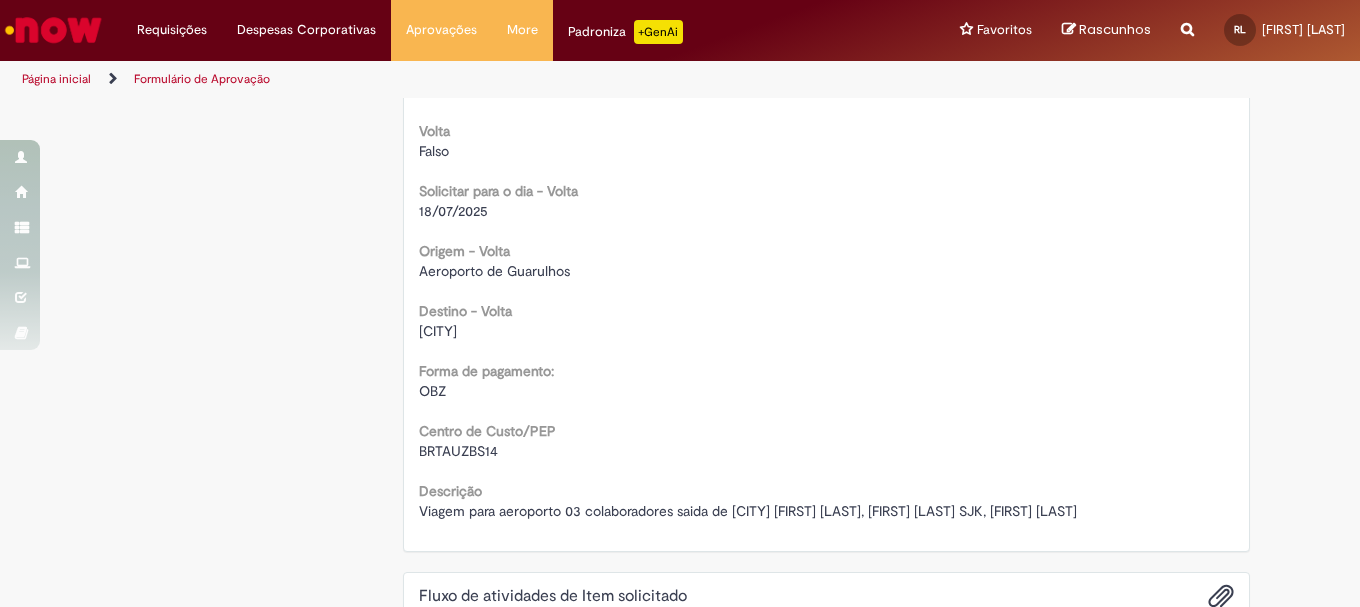 click on "BRTAUZBS14" at bounding box center [458, 451] 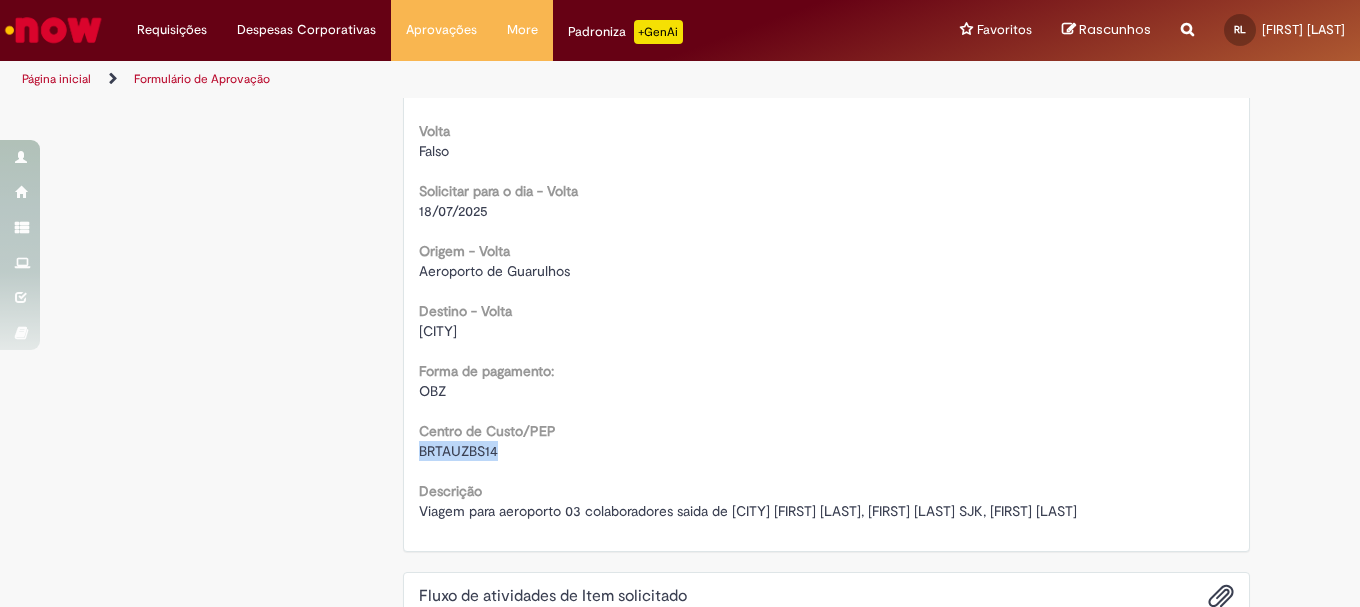 click on "BRTAUZBS14" at bounding box center (458, 451) 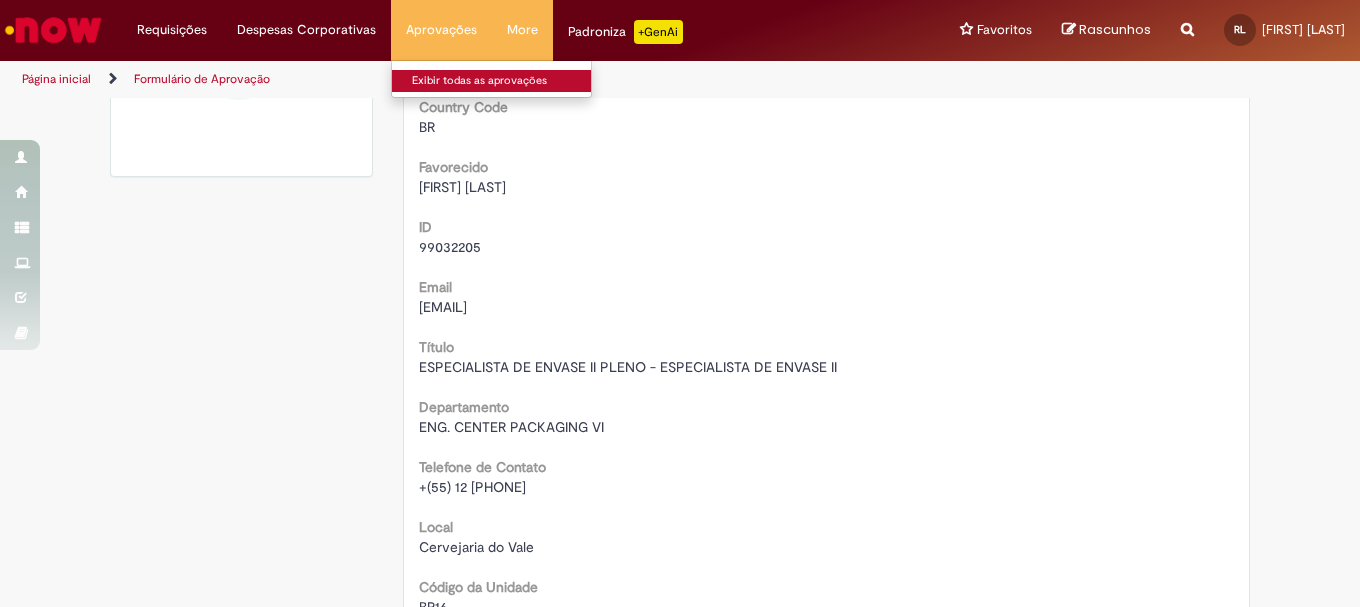scroll, scrollTop: 0, scrollLeft: 0, axis: both 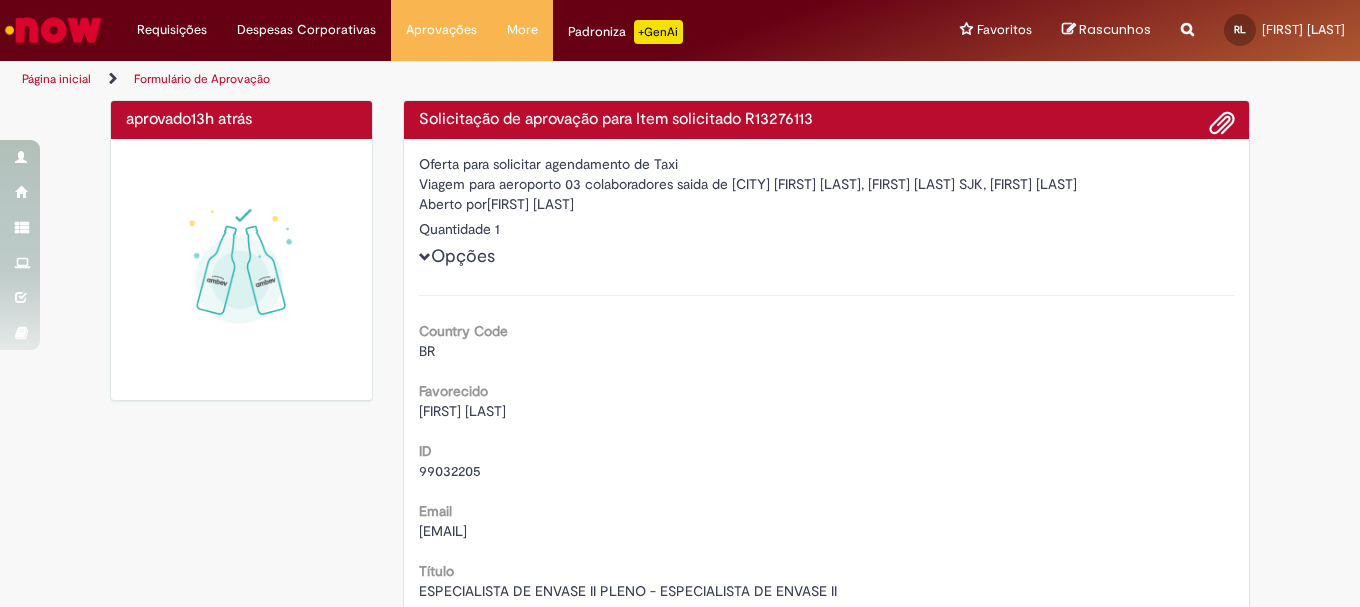 drag, startPoint x: 1198, startPoint y: 507, endPoint x: 412, endPoint y: 118, distance: 876.99316 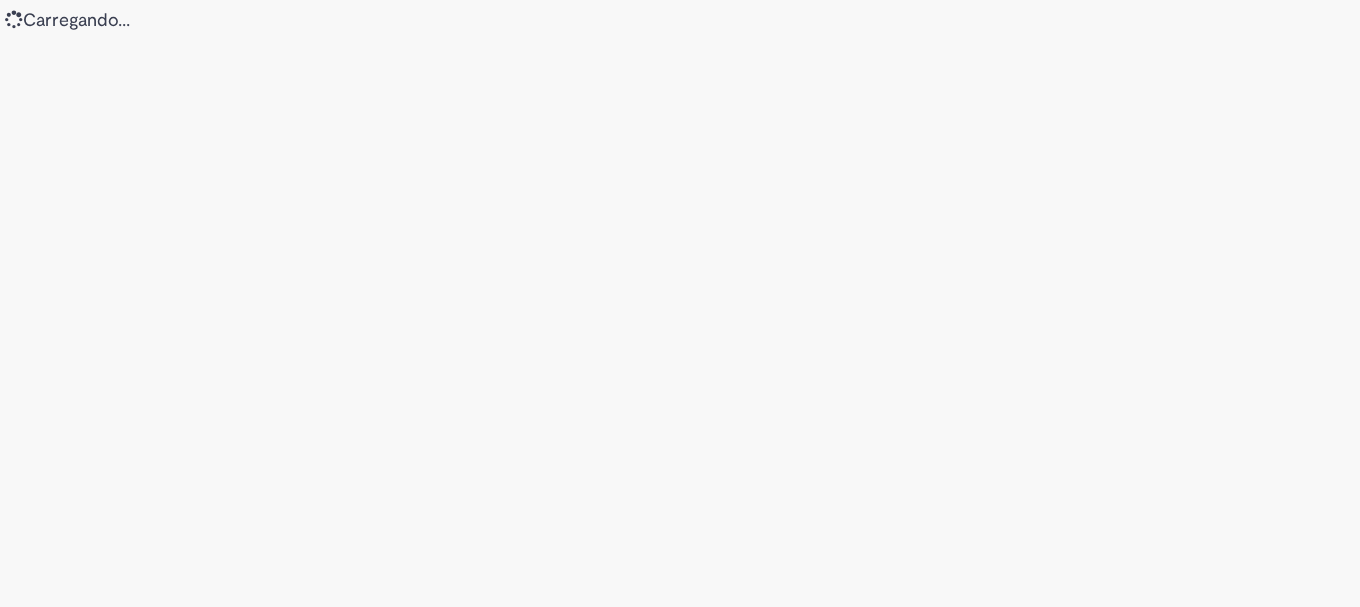 scroll, scrollTop: 0, scrollLeft: 0, axis: both 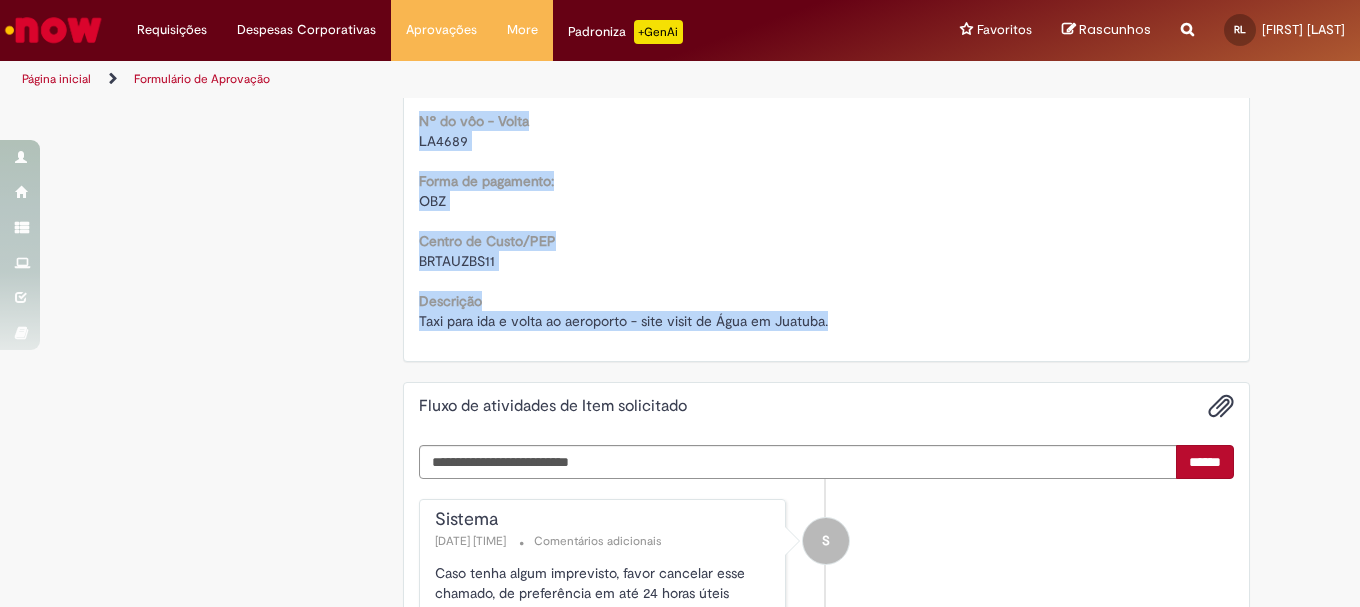 drag, startPoint x: 412, startPoint y: 115, endPoint x: 842, endPoint y: 315, distance: 474.23624 